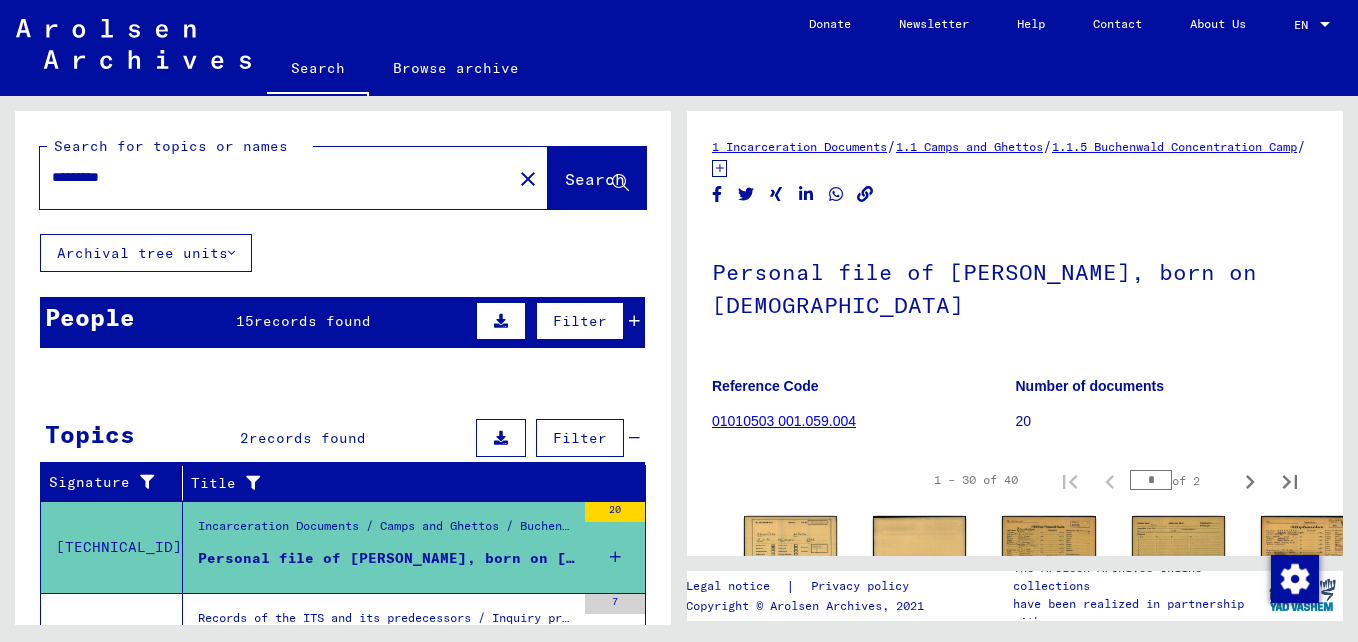 scroll, scrollTop: 0, scrollLeft: 0, axis: both 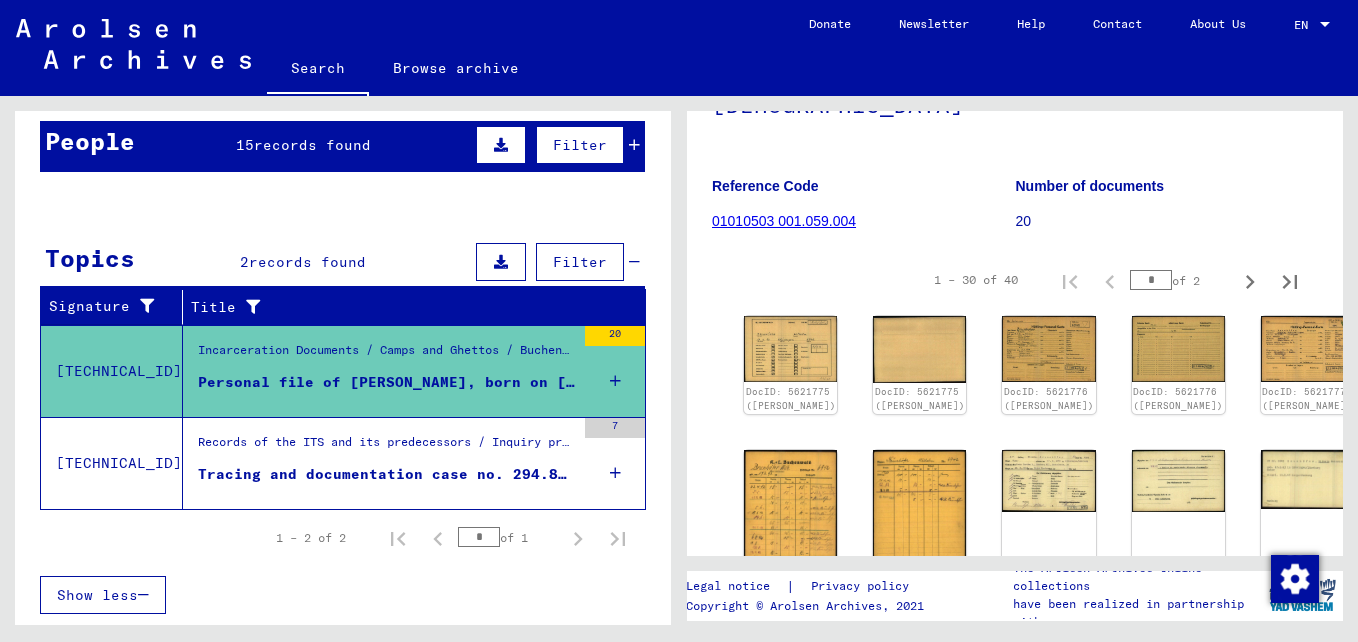 click on "Personal file of [PERSON_NAME], born on [DEMOGRAPHIC_DATA]" at bounding box center [386, 382] 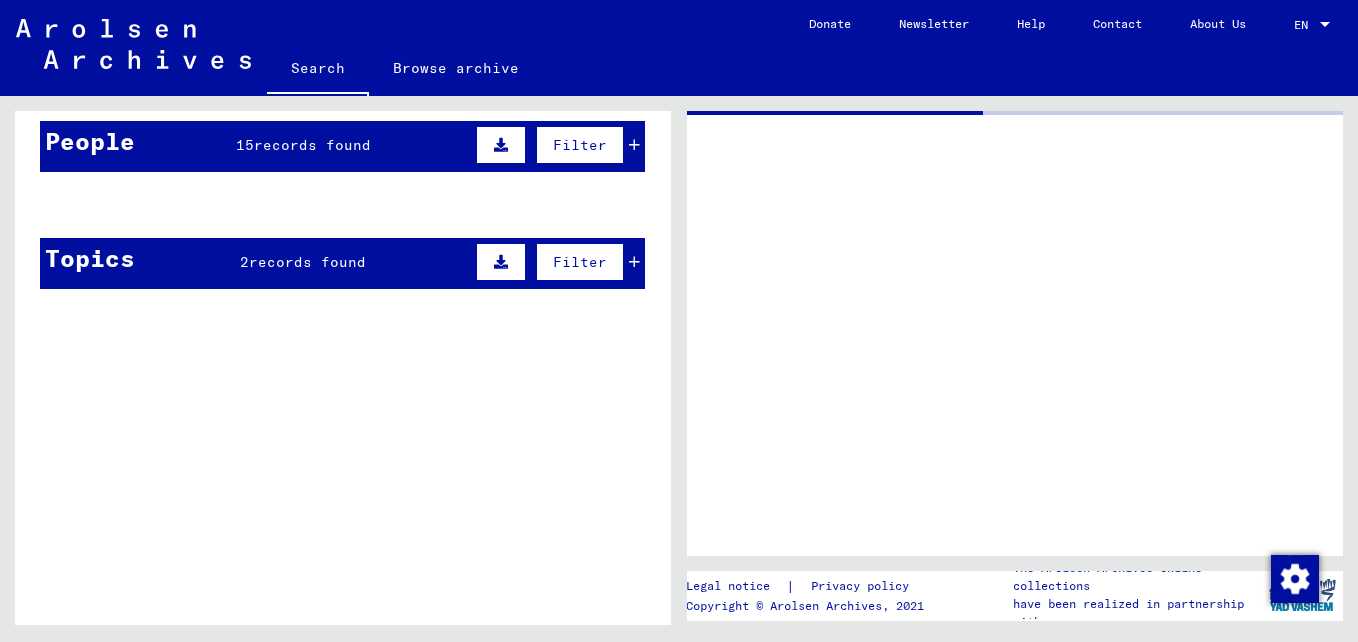 scroll, scrollTop: 0, scrollLeft: 0, axis: both 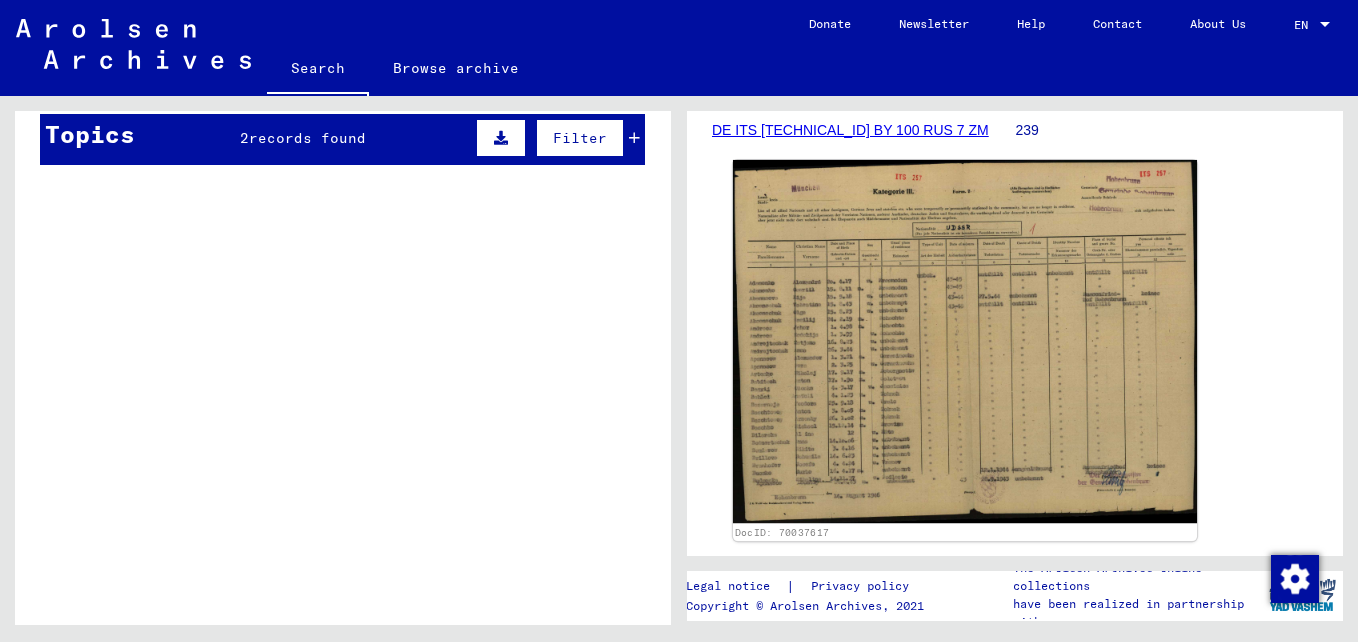 click 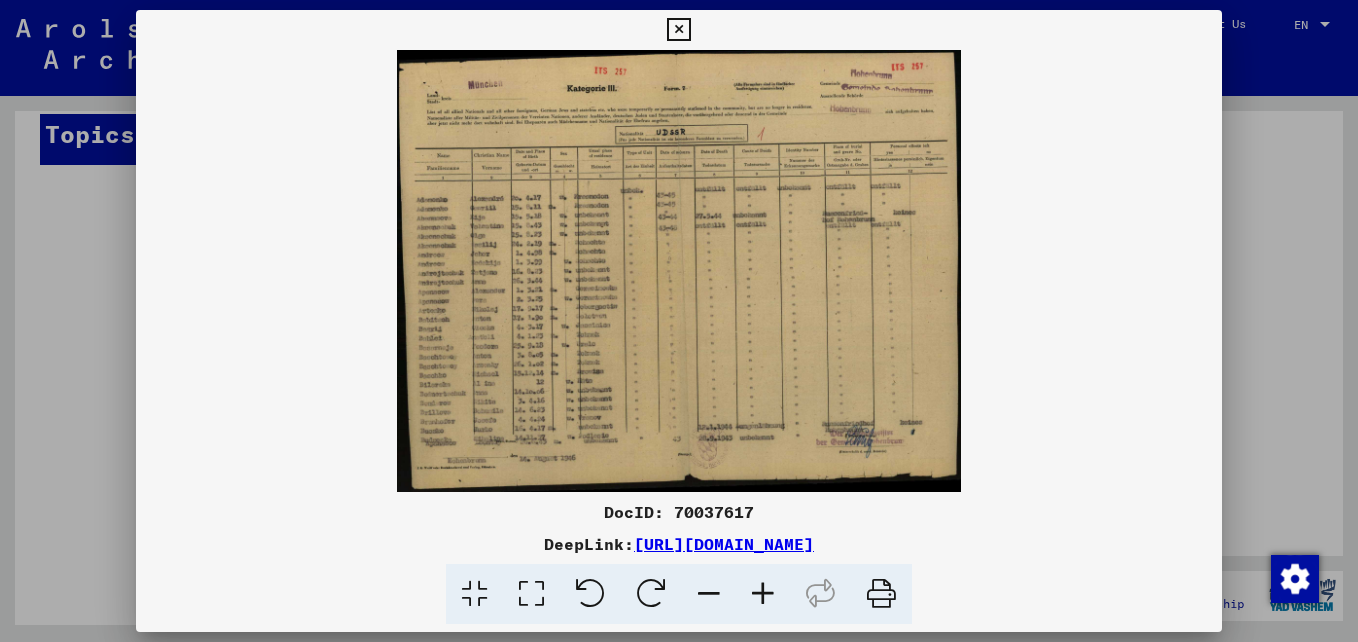 click at bounding box center (763, 594) 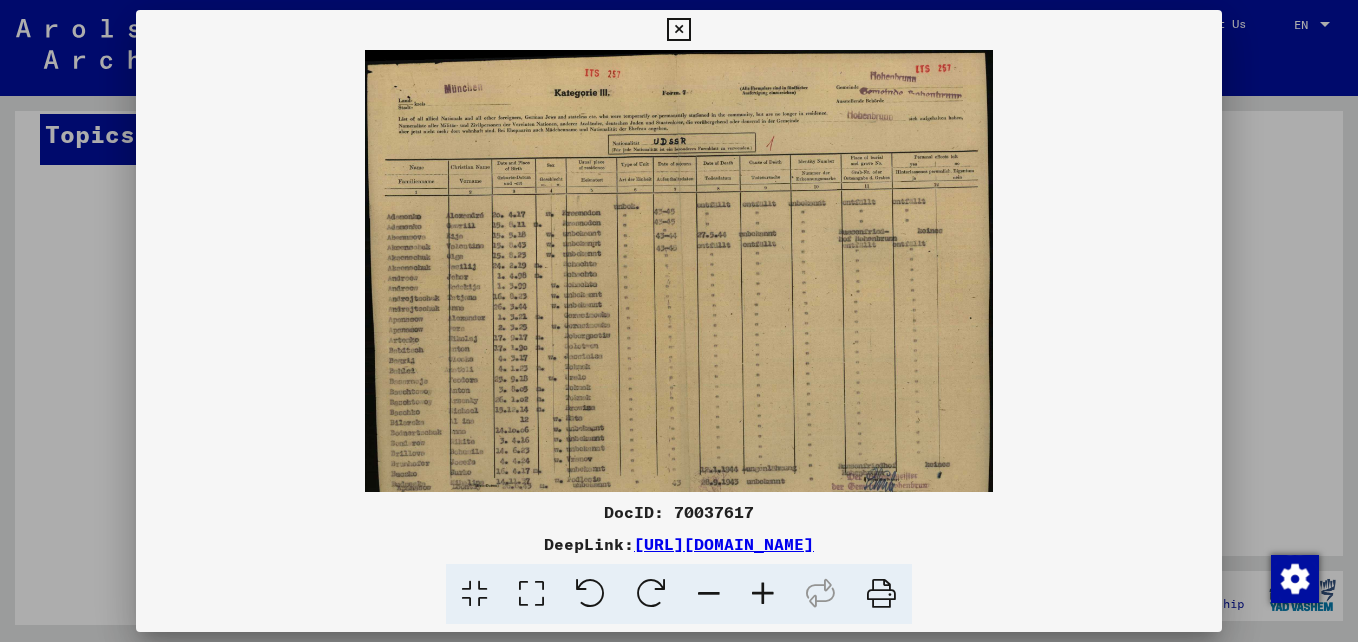 click at bounding box center [763, 594] 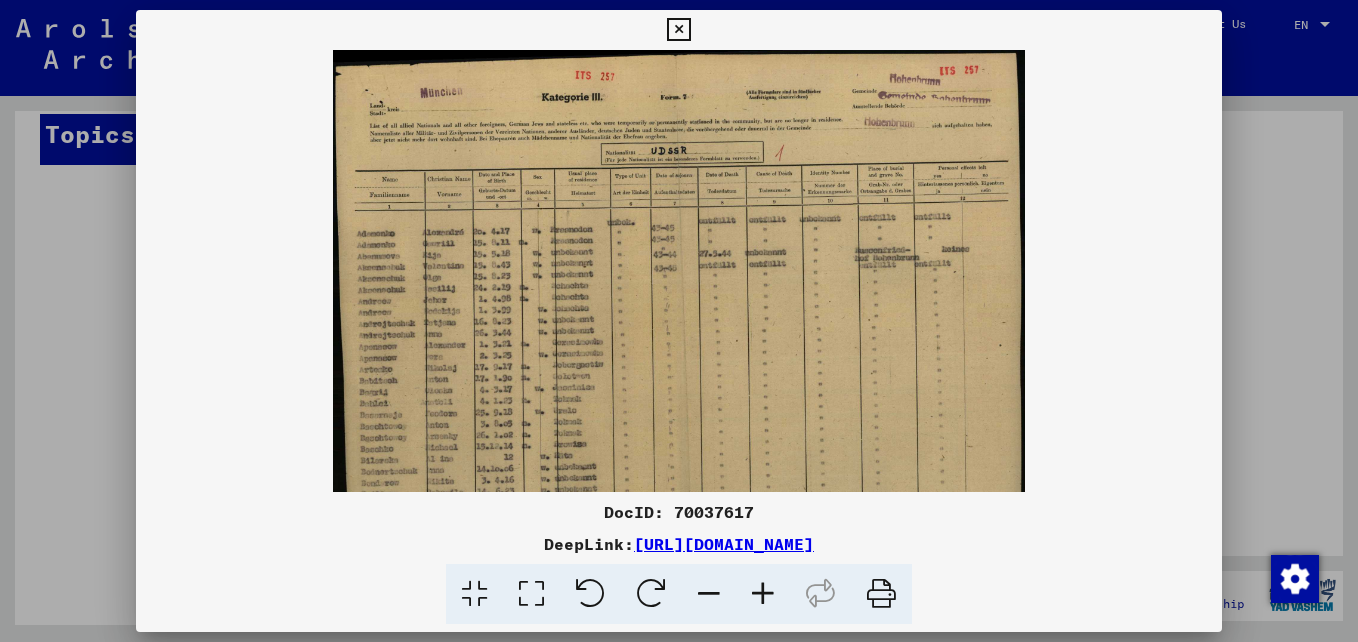 click at bounding box center (763, 594) 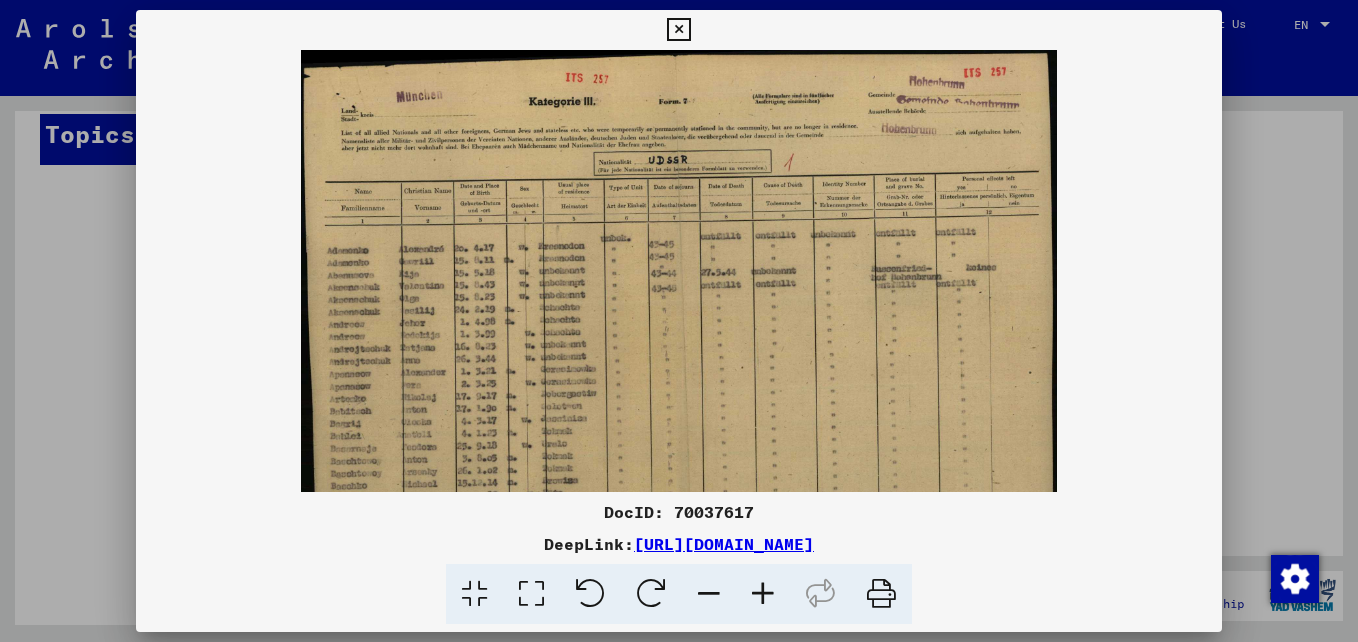 click at bounding box center (763, 594) 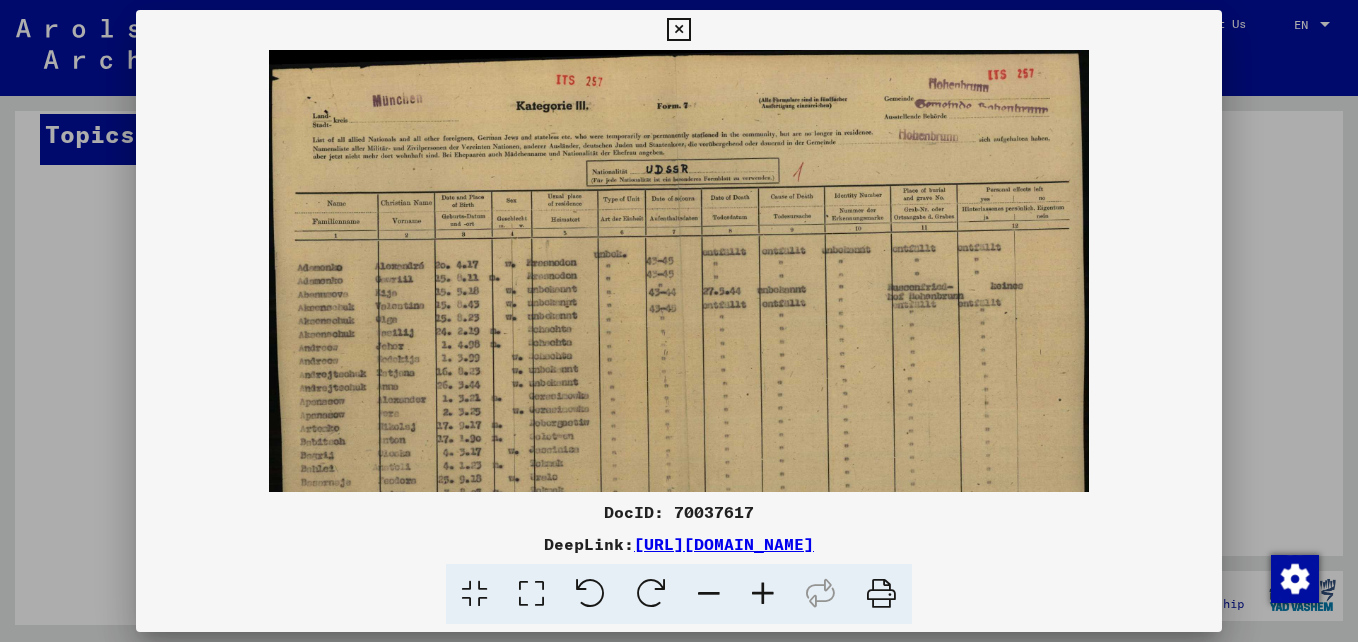 click at bounding box center (763, 594) 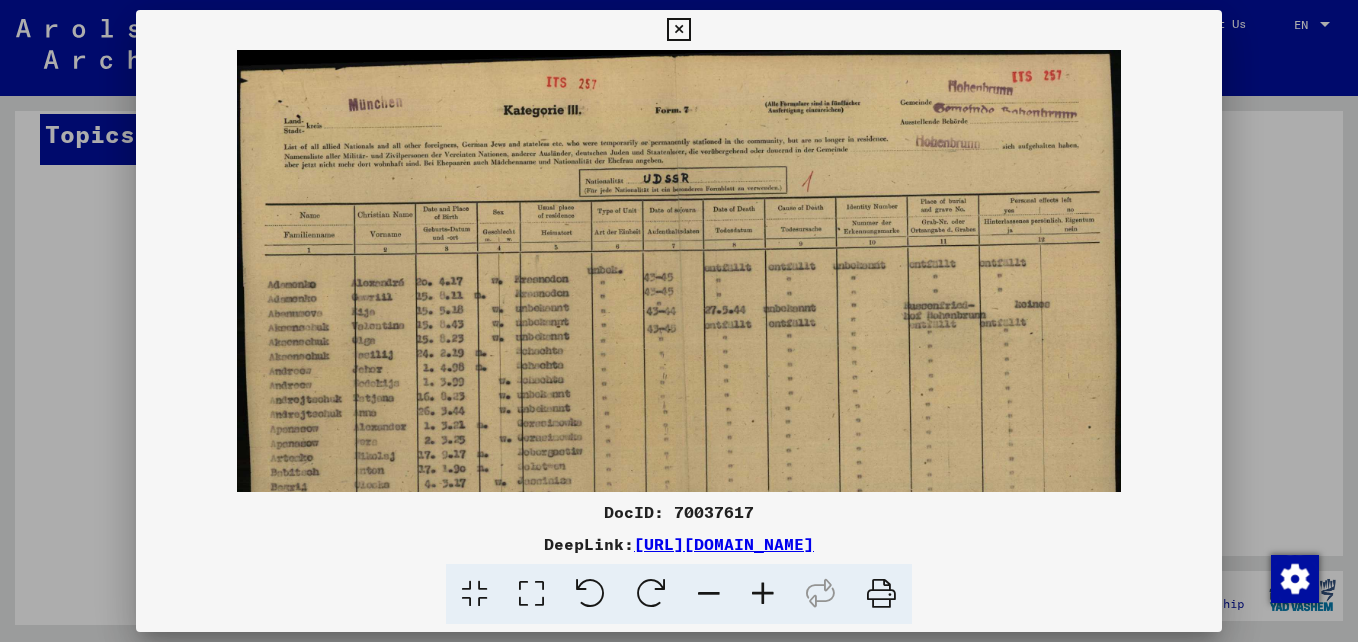 click at bounding box center [763, 594] 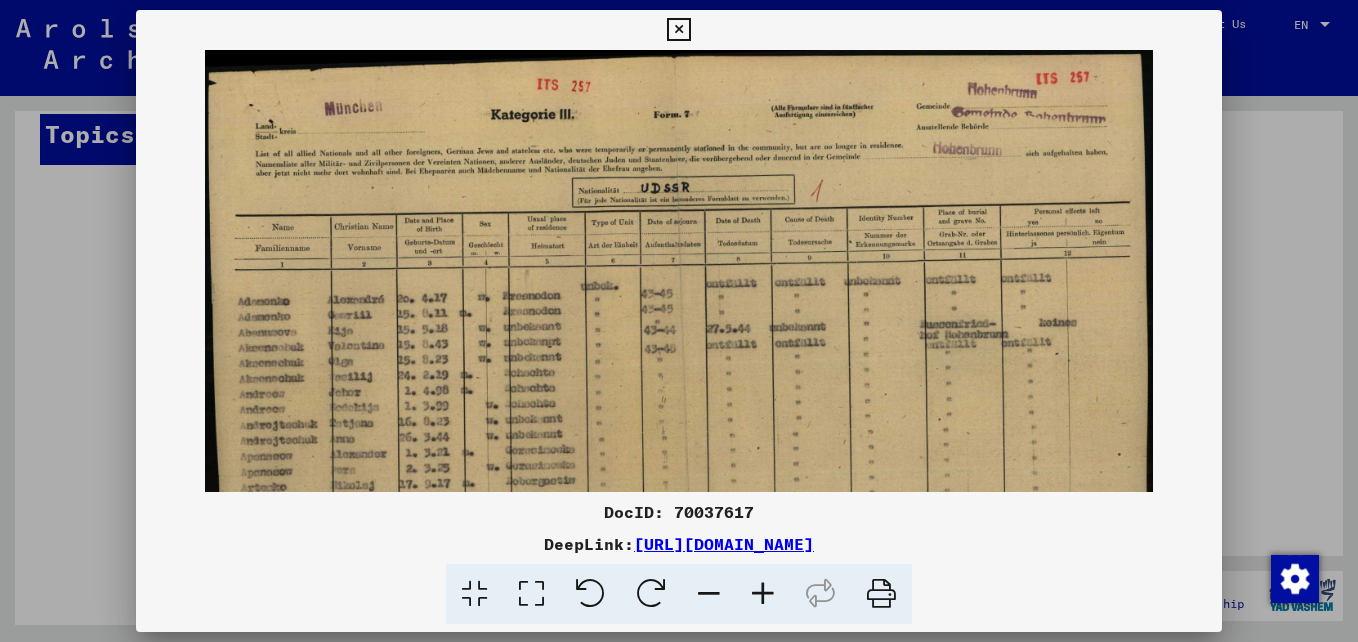click at bounding box center [763, 594] 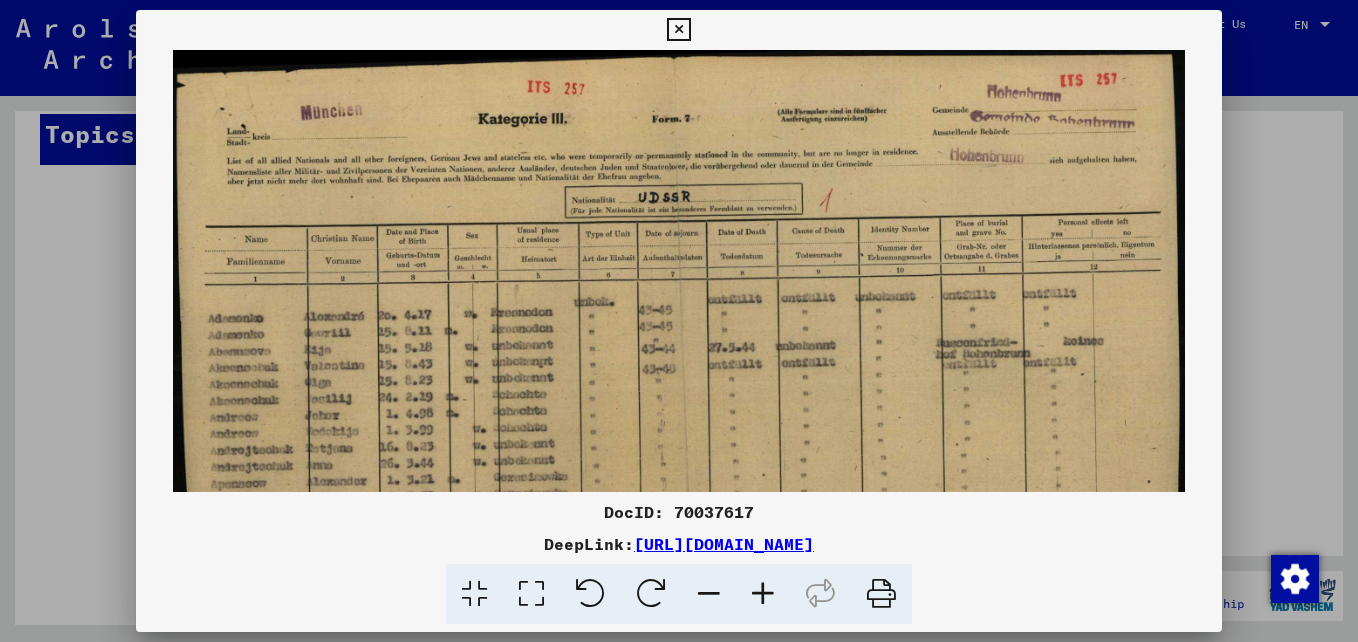 click at bounding box center [763, 594] 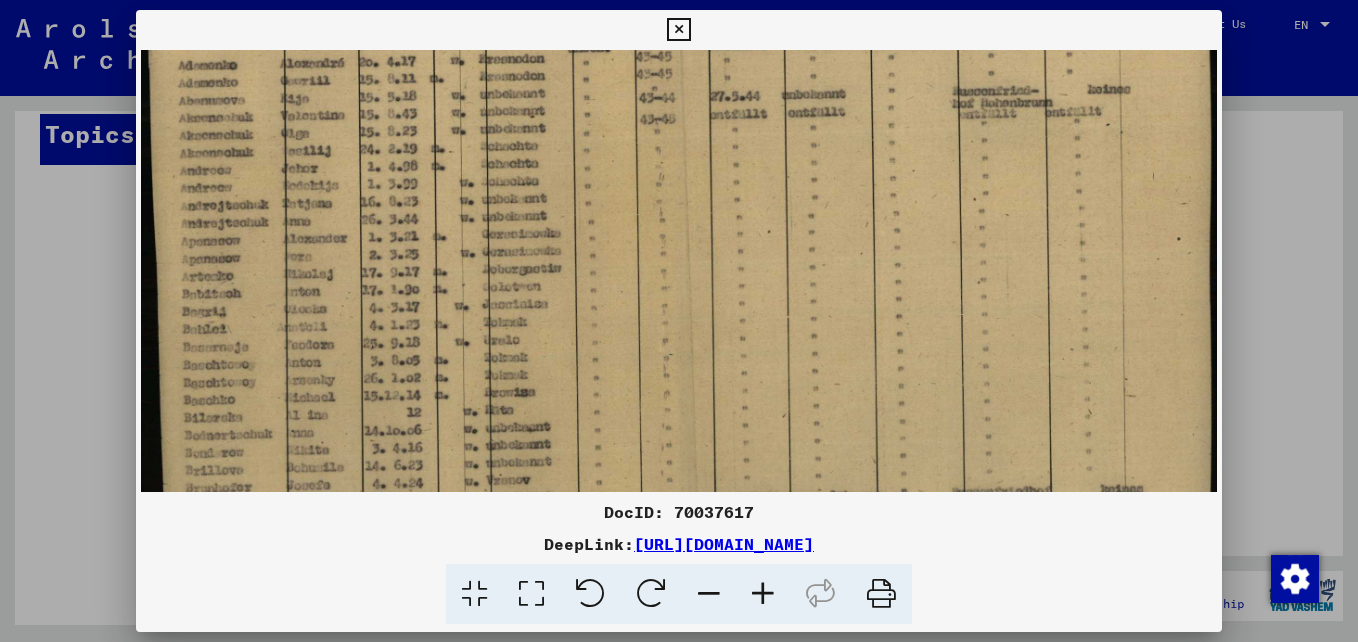 scroll, scrollTop: 273, scrollLeft: 0, axis: vertical 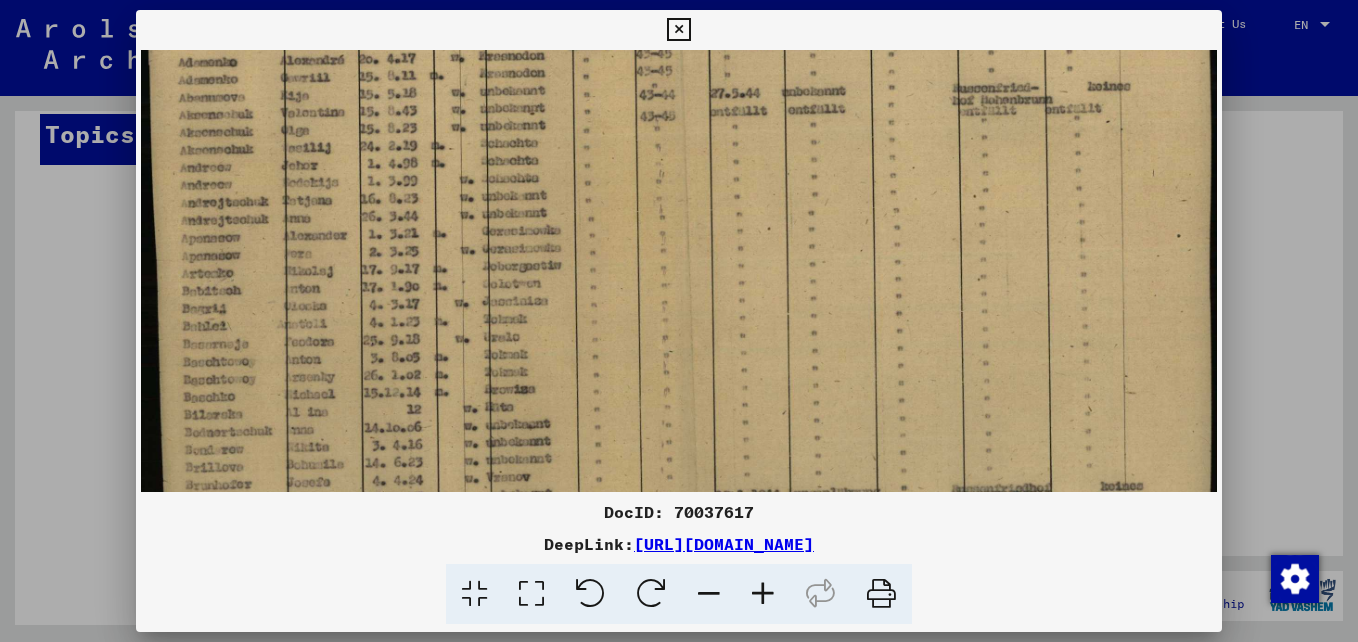 drag, startPoint x: 640, startPoint y: 343, endPoint x: 736, endPoint y: 70, distance: 289.3873 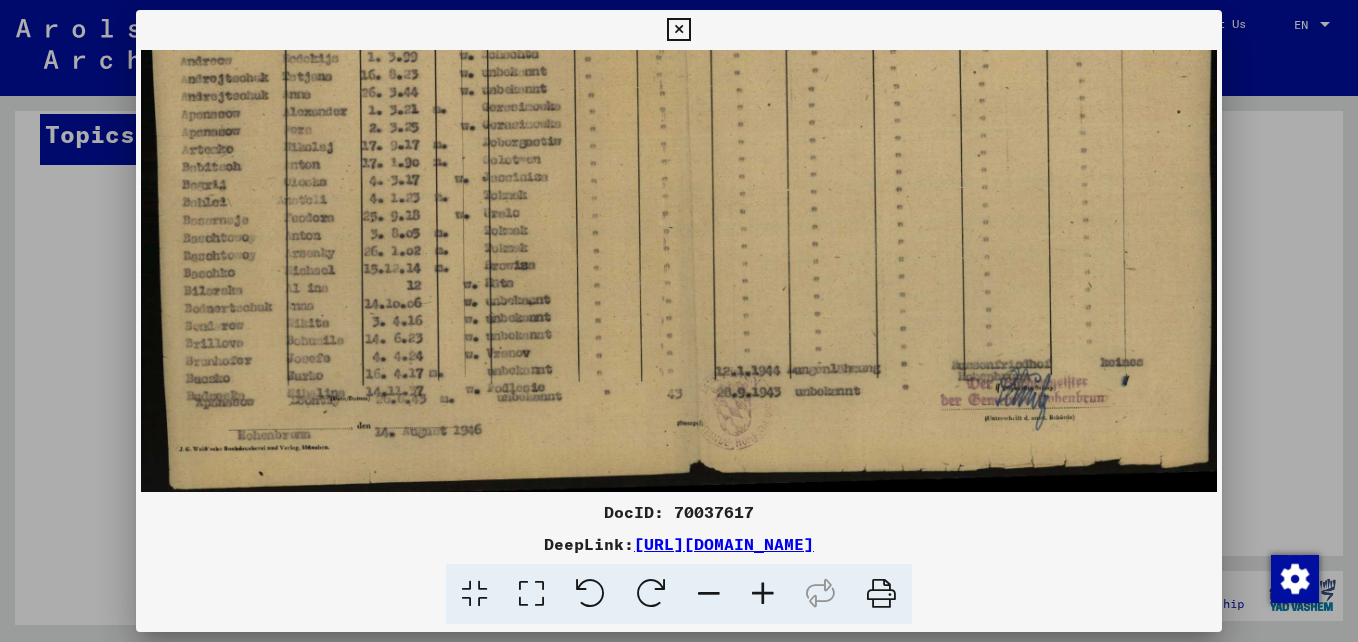 scroll, scrollTop: 400, scrollLeft: 0, axis: vertical 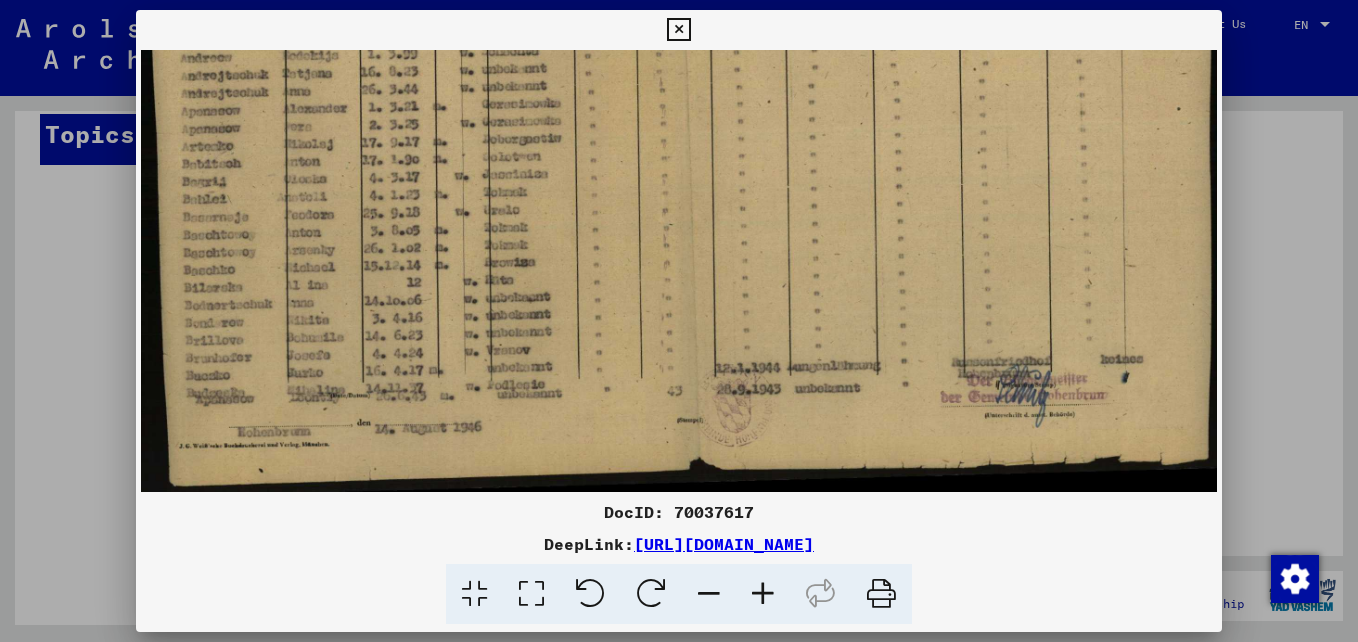 drag, startPoint x: 652, startPoint y: 353, endPoint x: 654, endPoint y: 116, distance: 237.00844 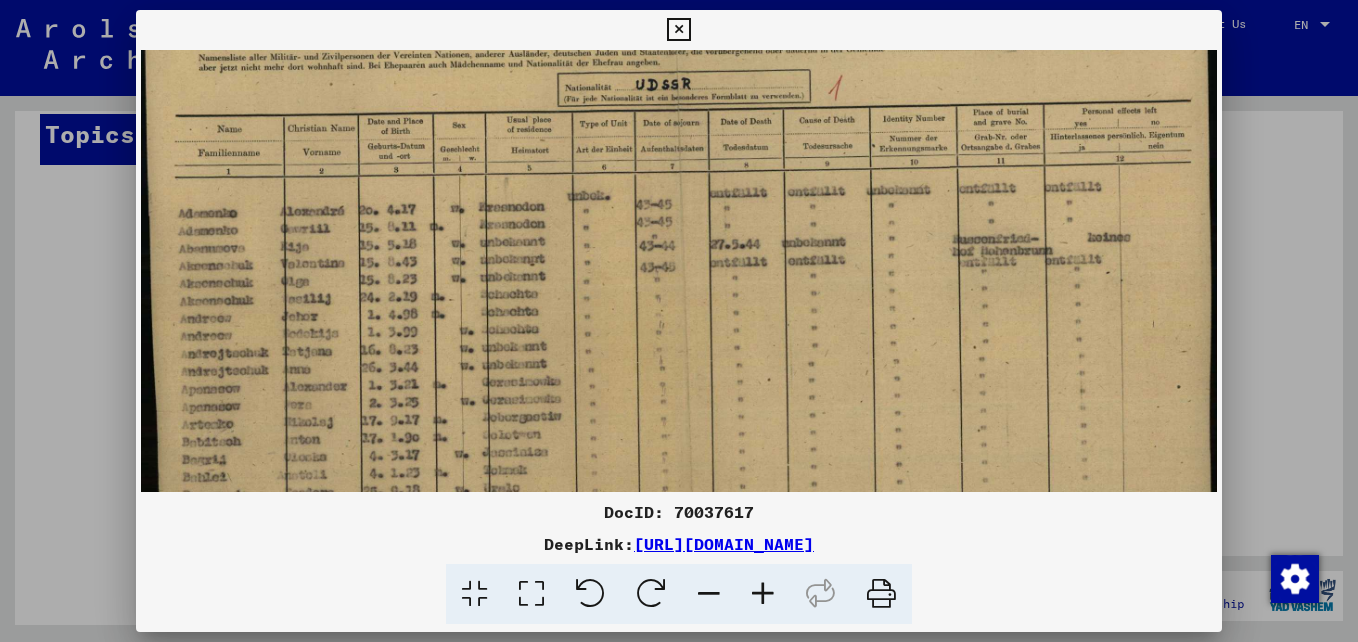 scroll, scrollTop: 48, scrollLeft: 0, axis: vertical 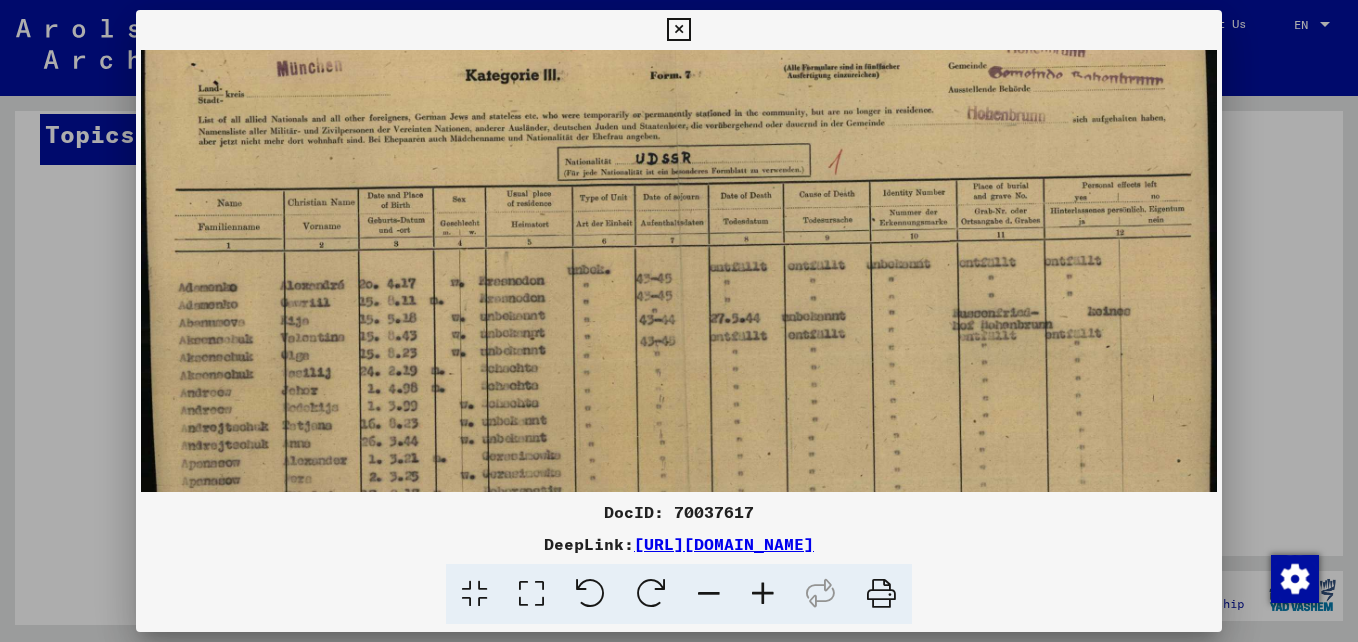 drag, startPoint x: 860, startPoint y: 200, endPoint x: 944, endPoint y: 552, distance: 361.88397 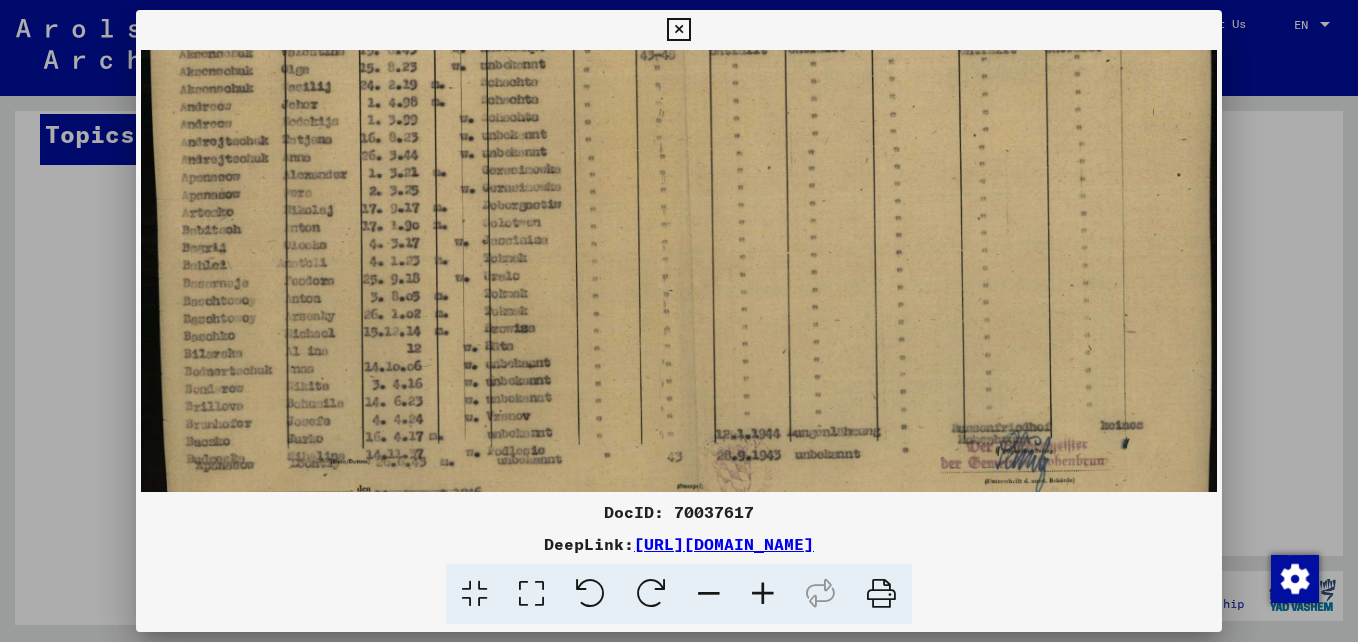 scroll, scrollTop: 350, scrollLeft: 0, axis: vertical 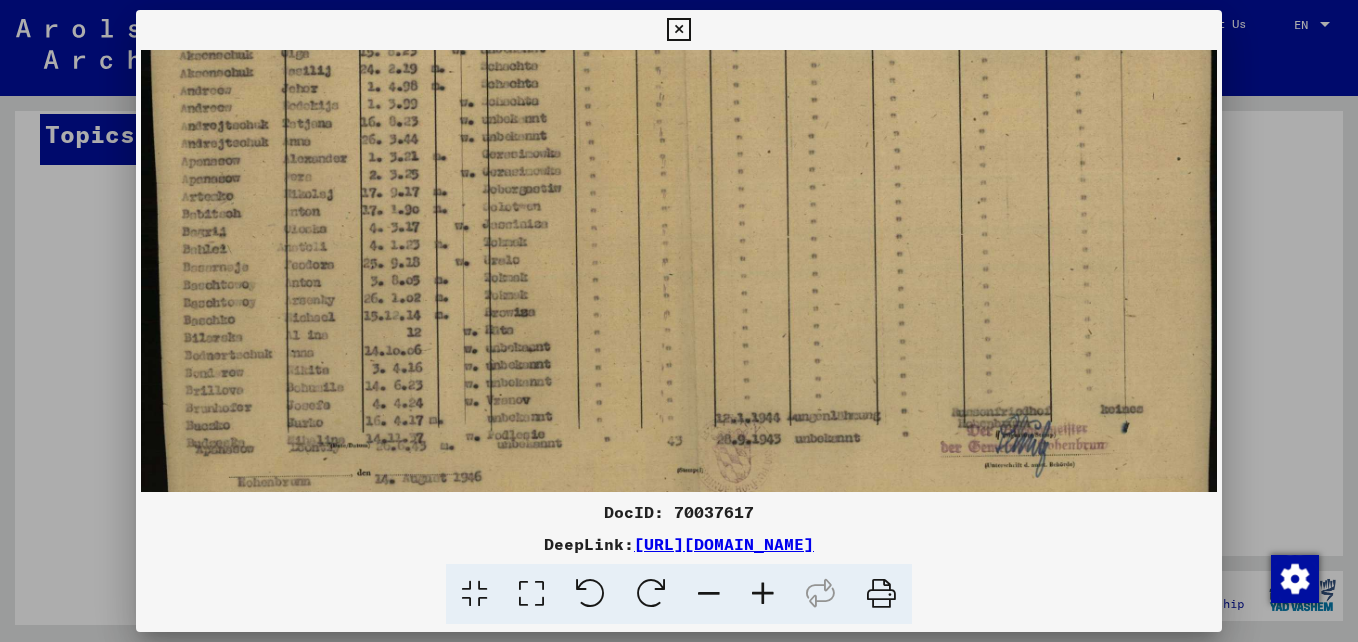 drag, startPoint x: 720, startPoint y: 402, endPoint x: 694, endPoint y: 100, distance: 303.11713 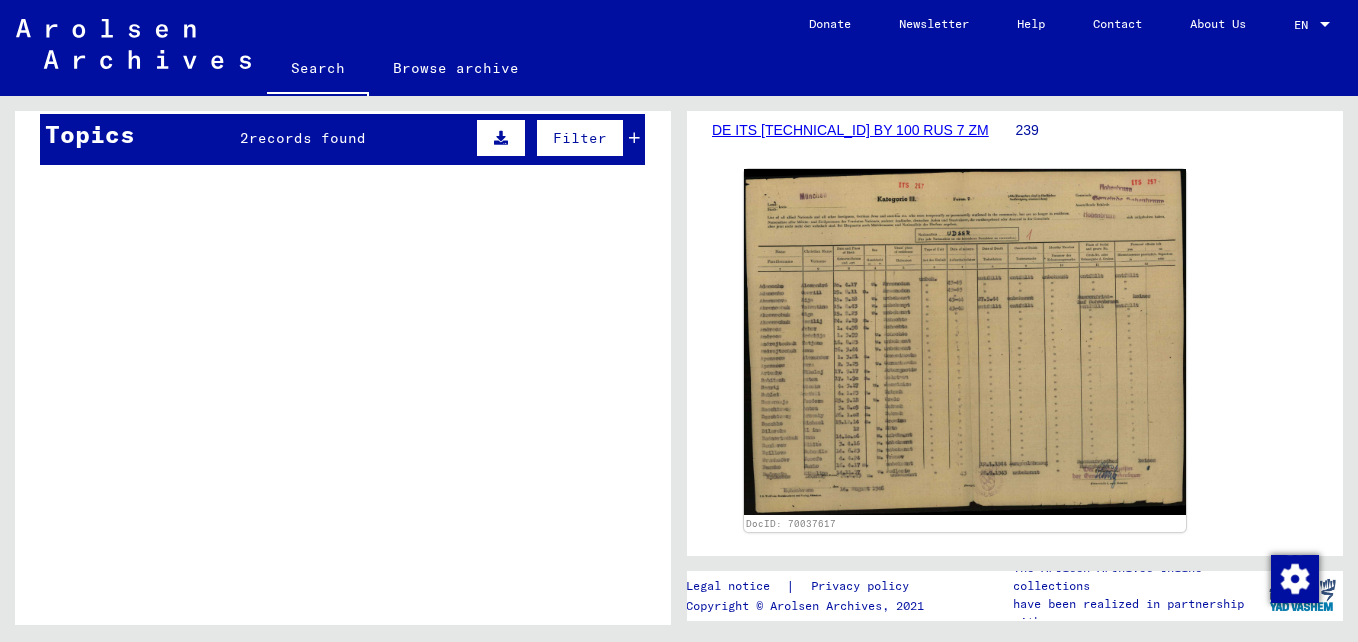 scroll, scrollTop: 0, scrollLeft: 0, axis: both 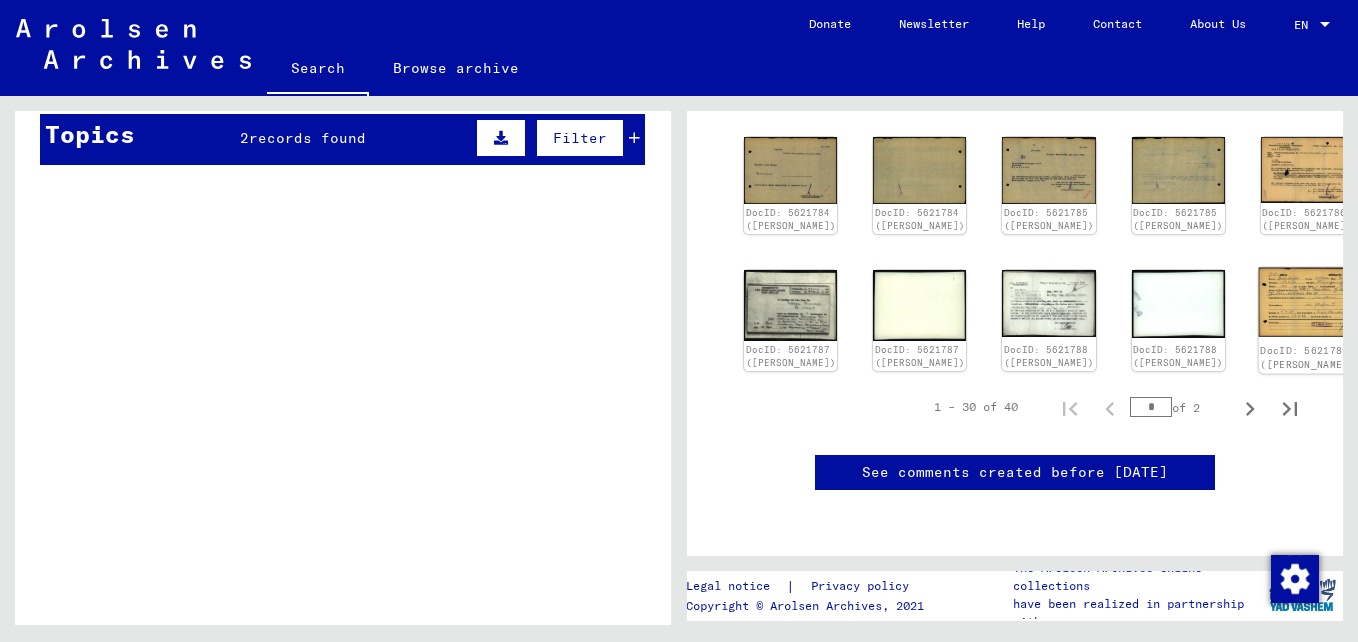 click 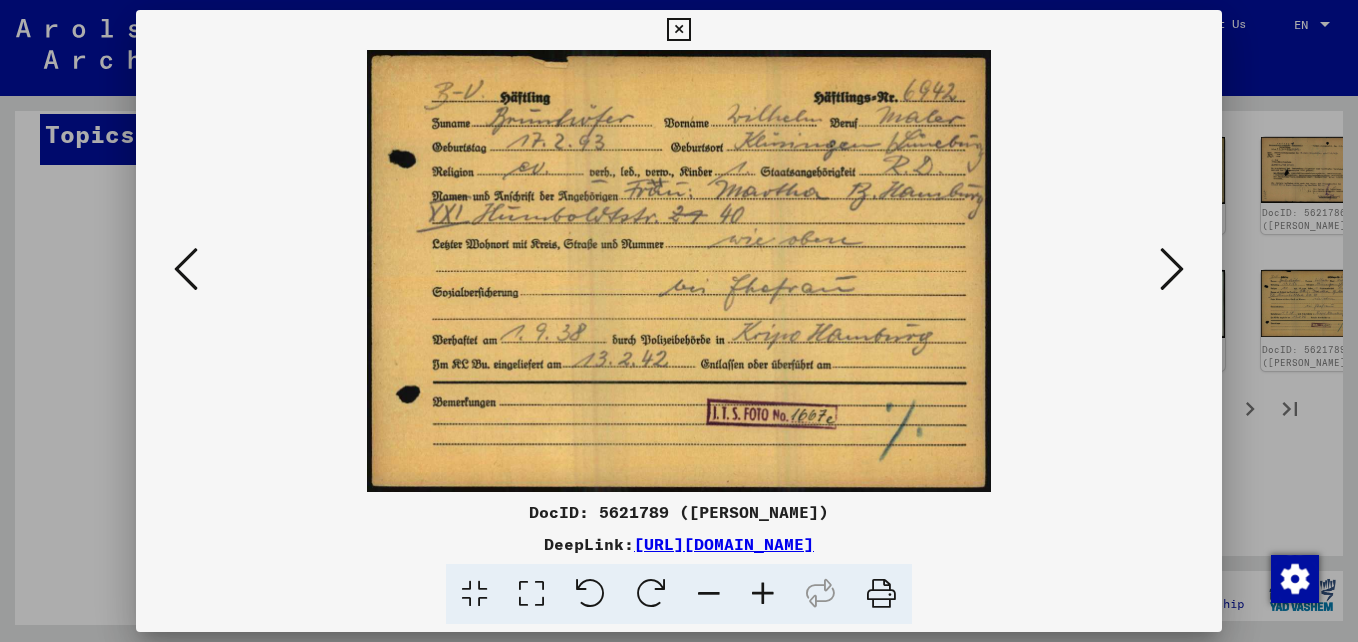 click at bounding box center (763, 594) 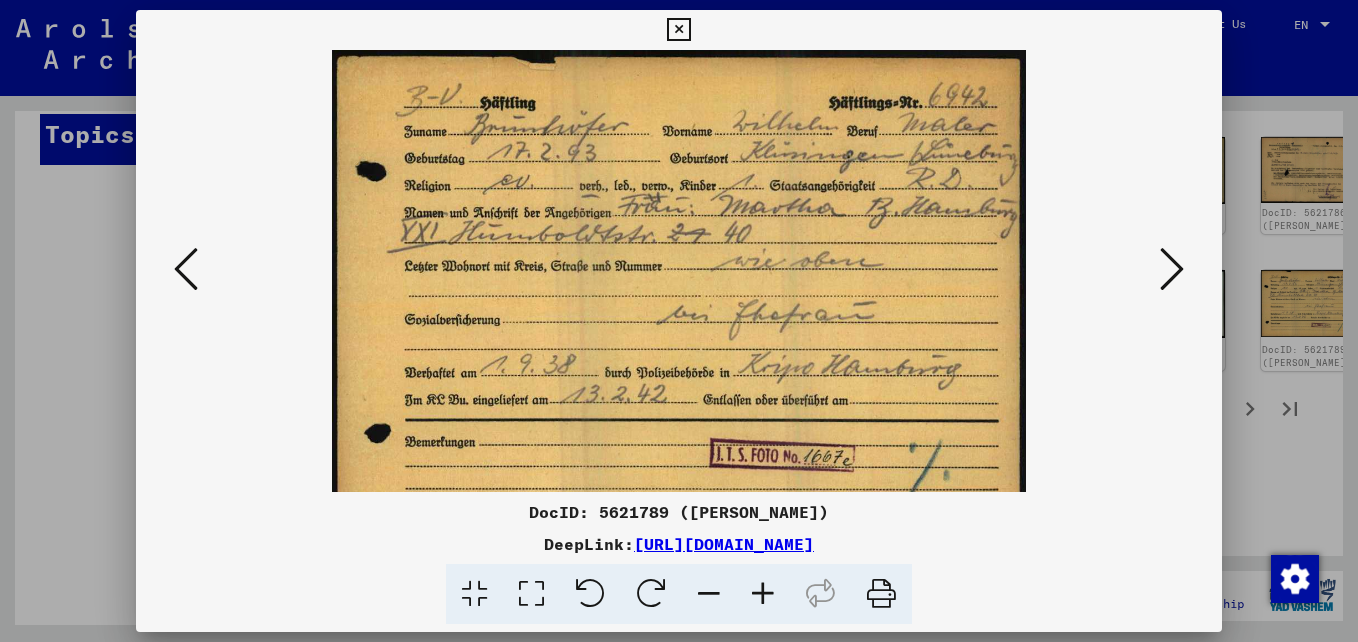 click at bounding box center (763, 594) 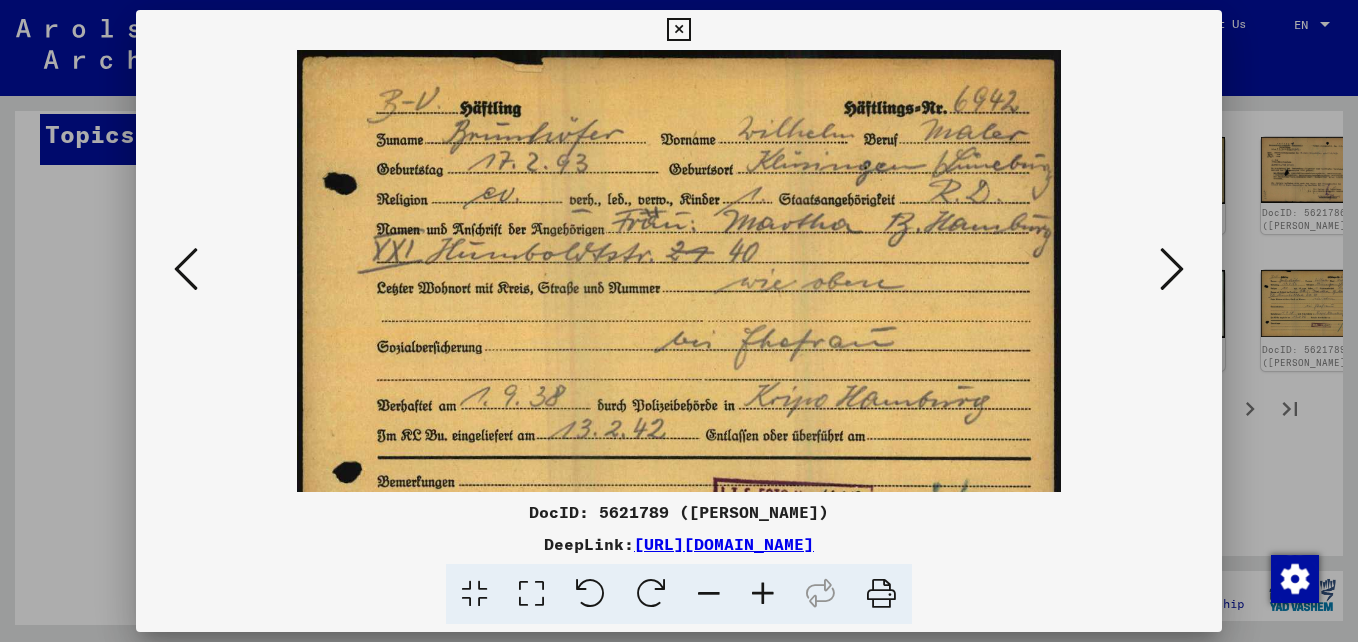 click at bounding box center [763, 594] 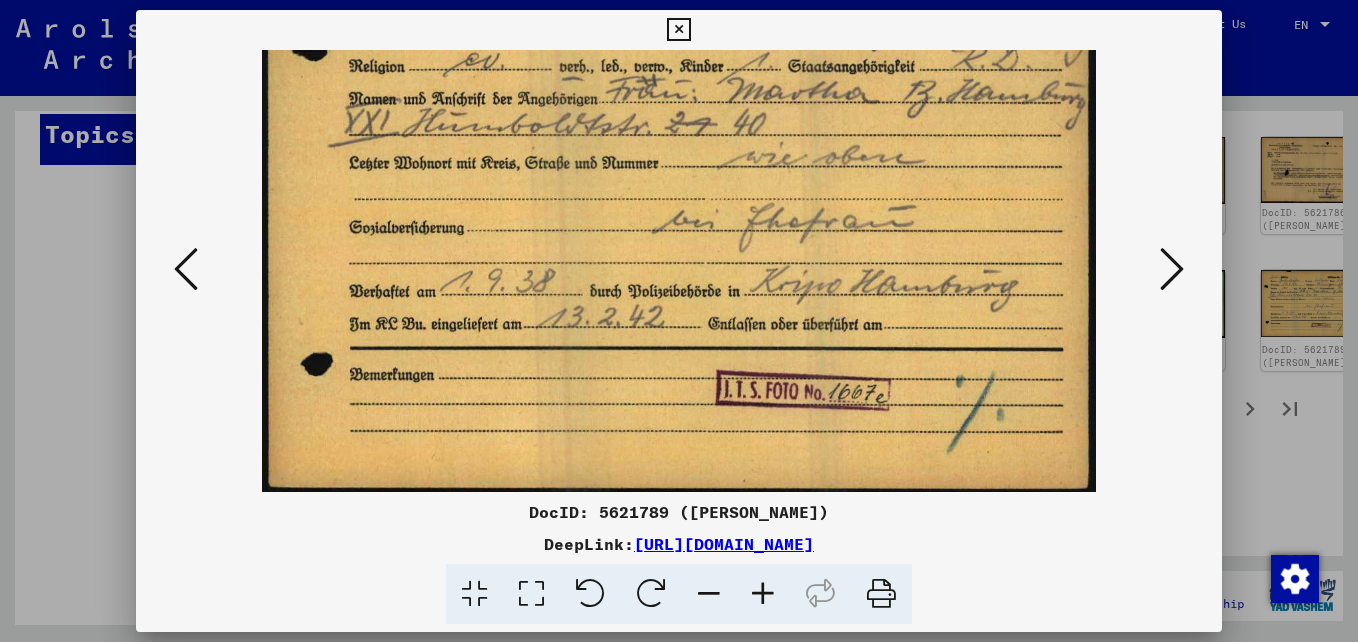 scroll, scrollTop: 150, scrollLeft: 0, axis: vertical 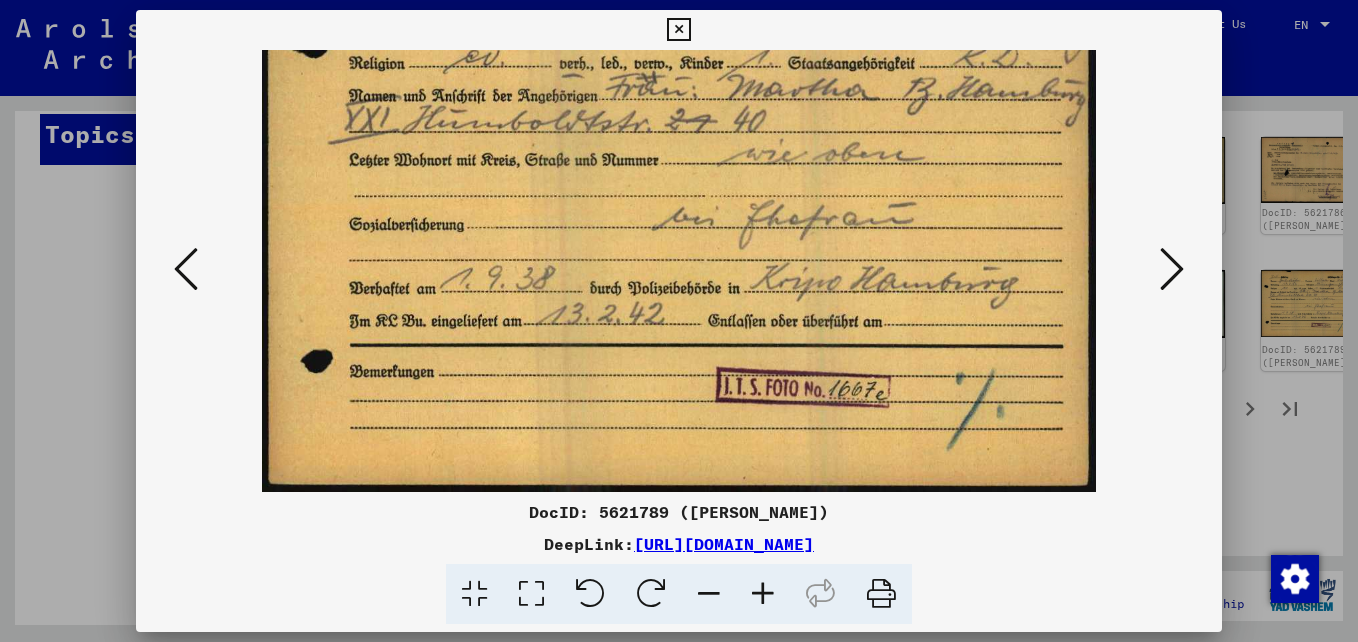 drag, startPoint x: 739, startPoint y: 413, endPoint x: 719, endPoint y: 219, distance: 195.0282 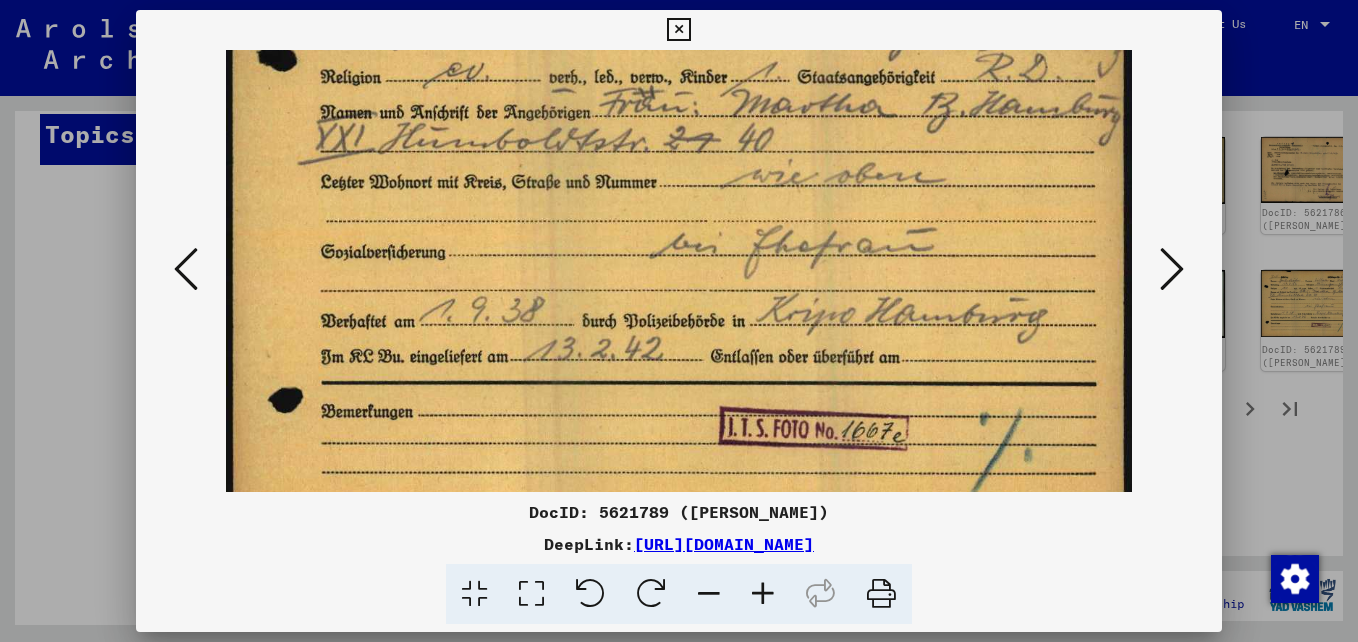 click at bounding box center (763, 594) 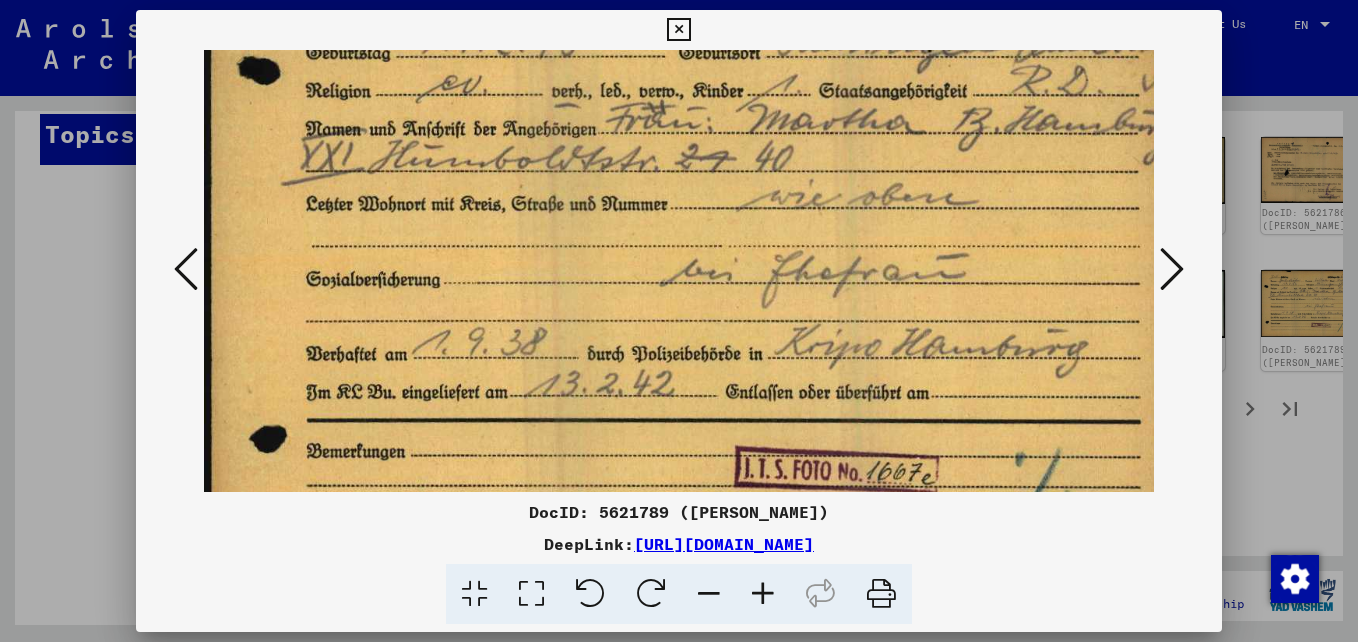 click at bounding box center [763, 594] 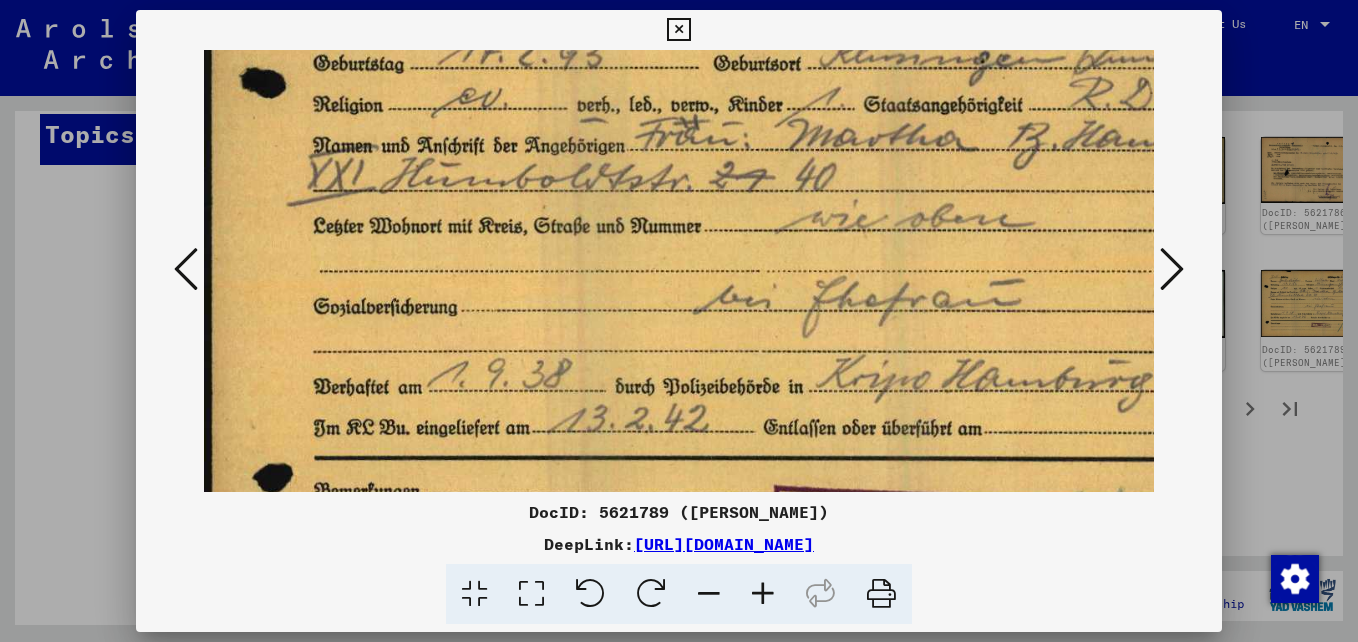 click at bounding box center [763, 594] 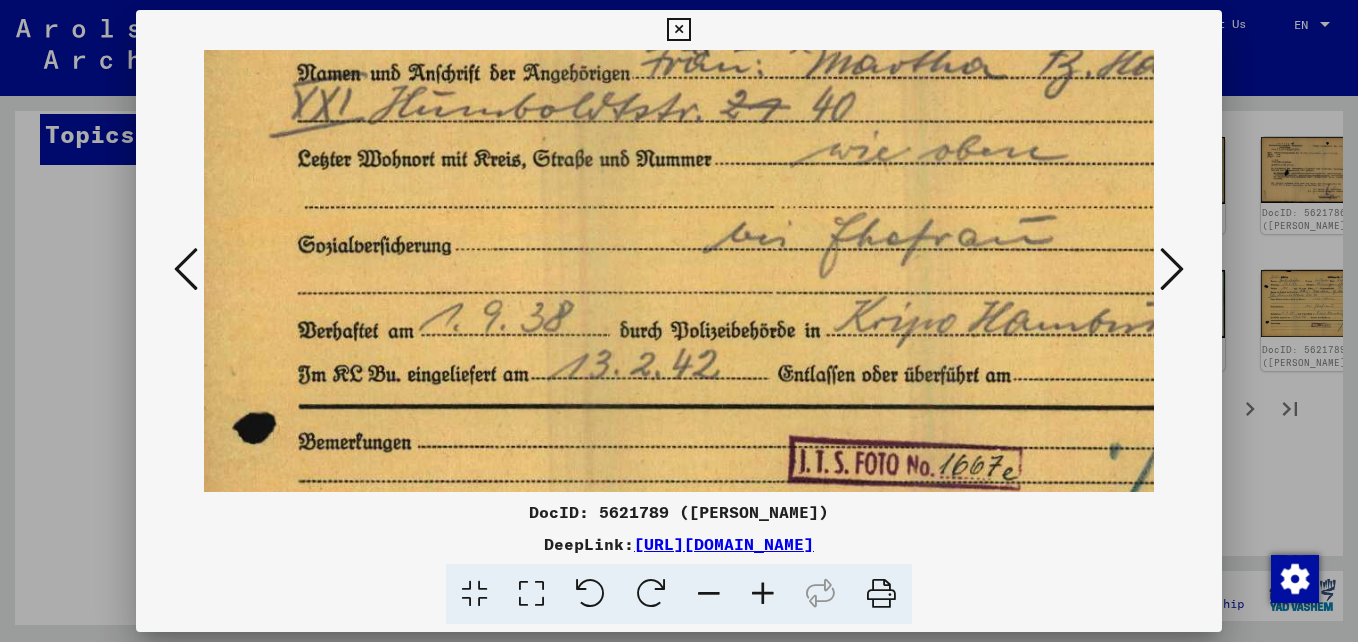 scroll, scrollTop: 239, scrollLeft: 22, axis: both 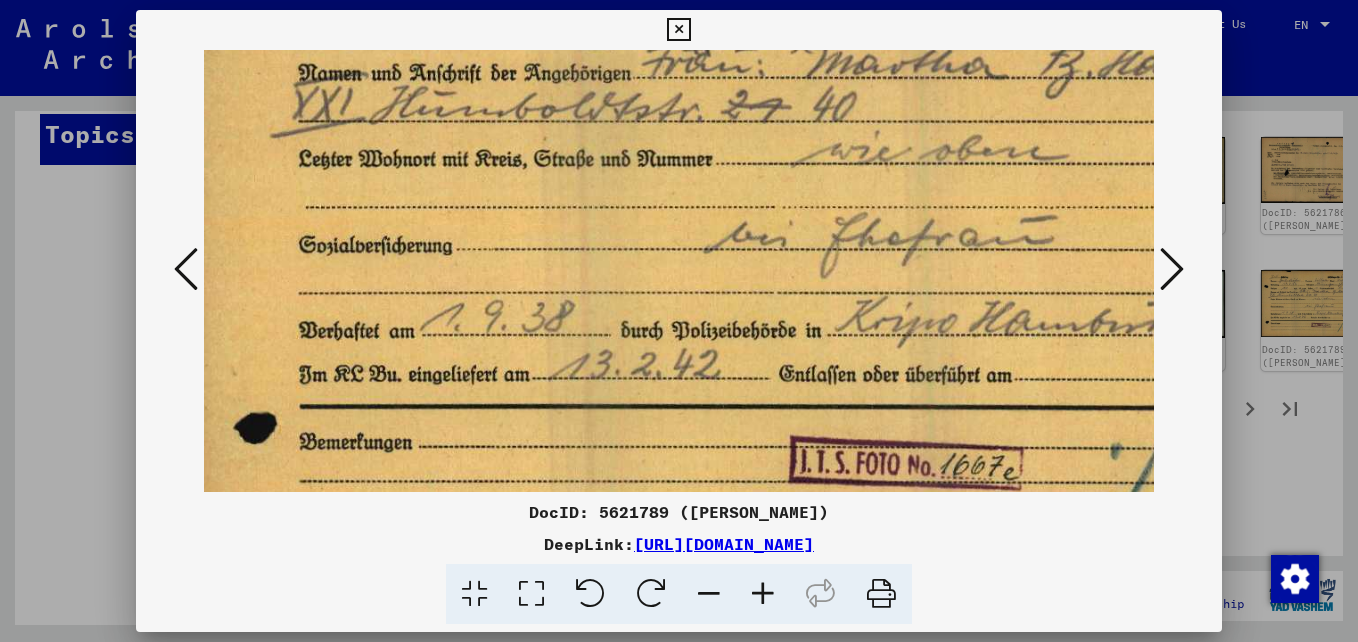 drag, startPoint x: 760, startPoint y: 377, endPoint x: 738, endPoint y: 288, distance: 91.67879 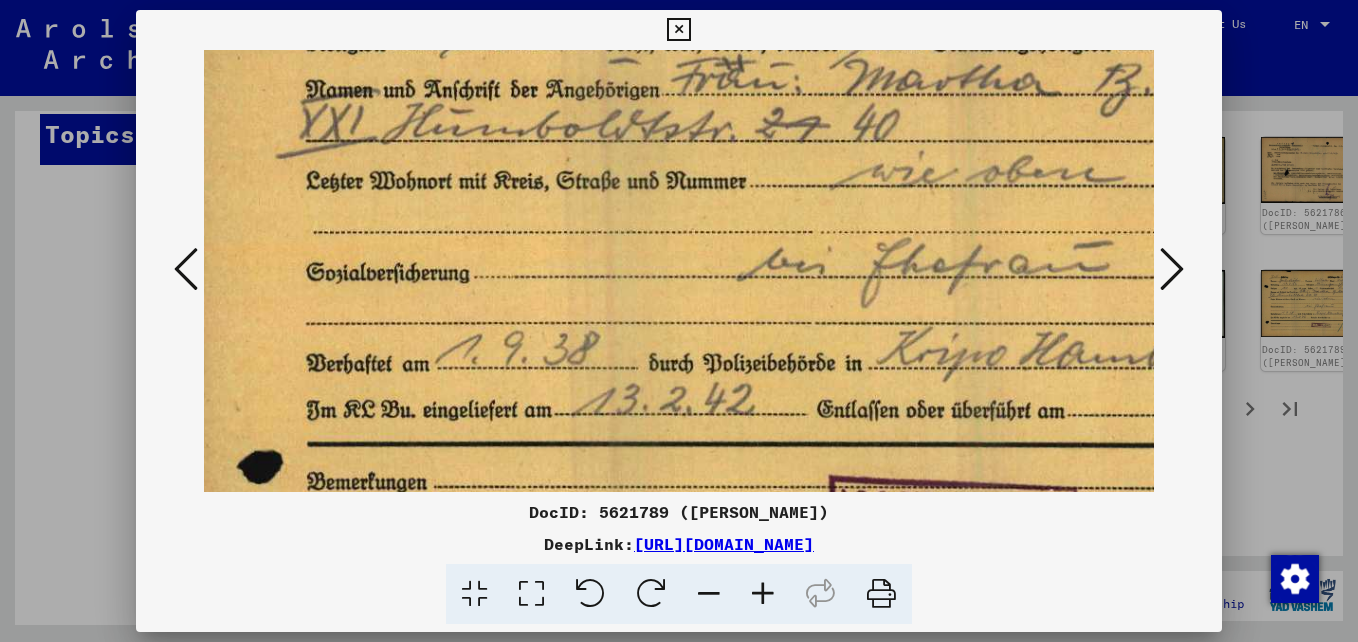 click at bounding box center (763, 594) 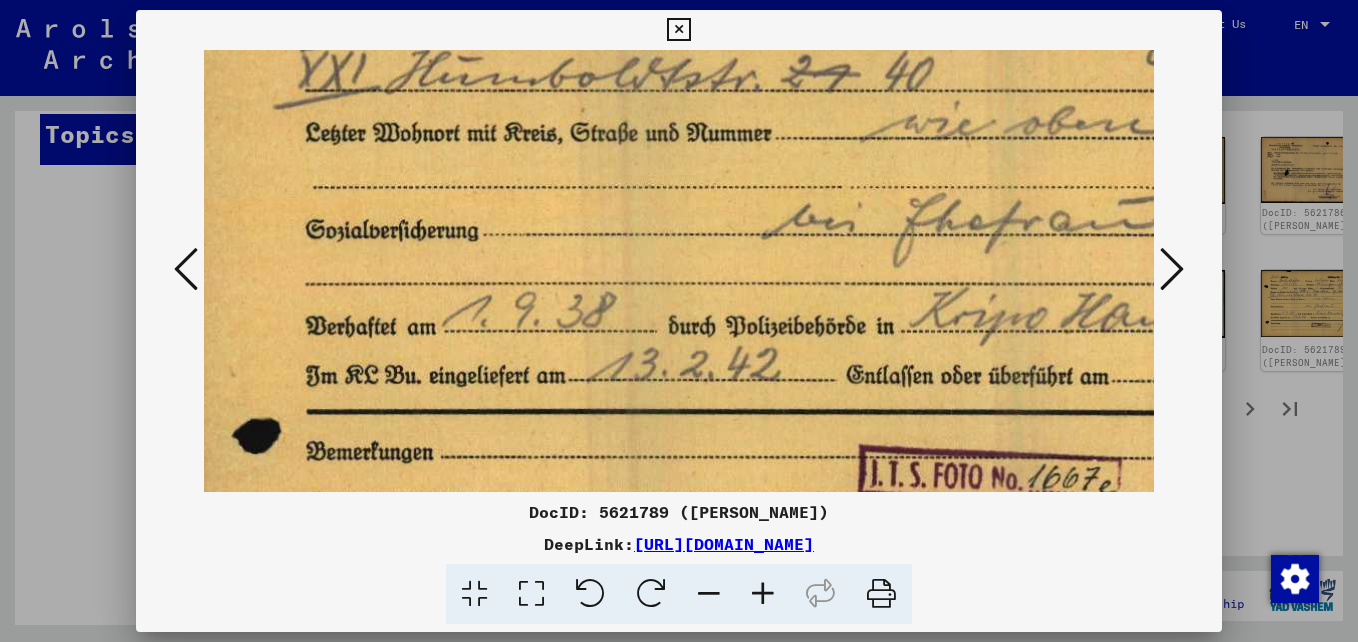 scroll, scrollTop: 339, scrollLeft: 27, axis: both 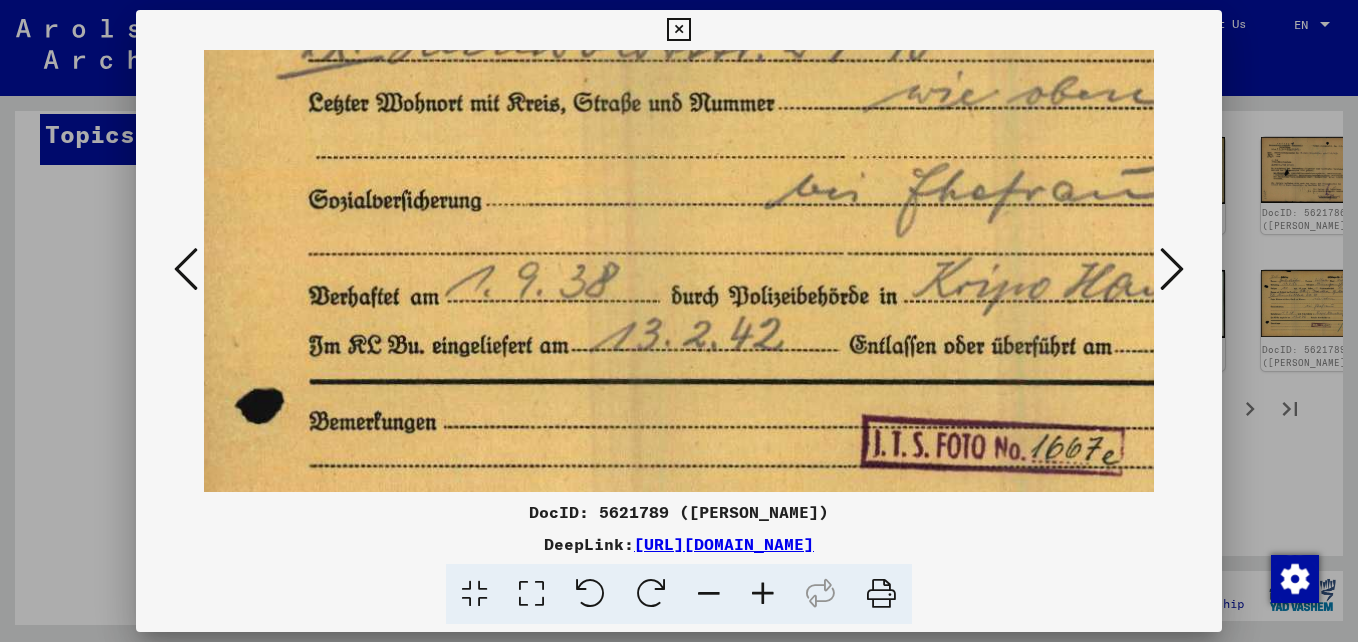 drag, startPoint x: 689, startPoint y: 294, endPoint x: 684, endPoint y: 194, distance: 100.12492 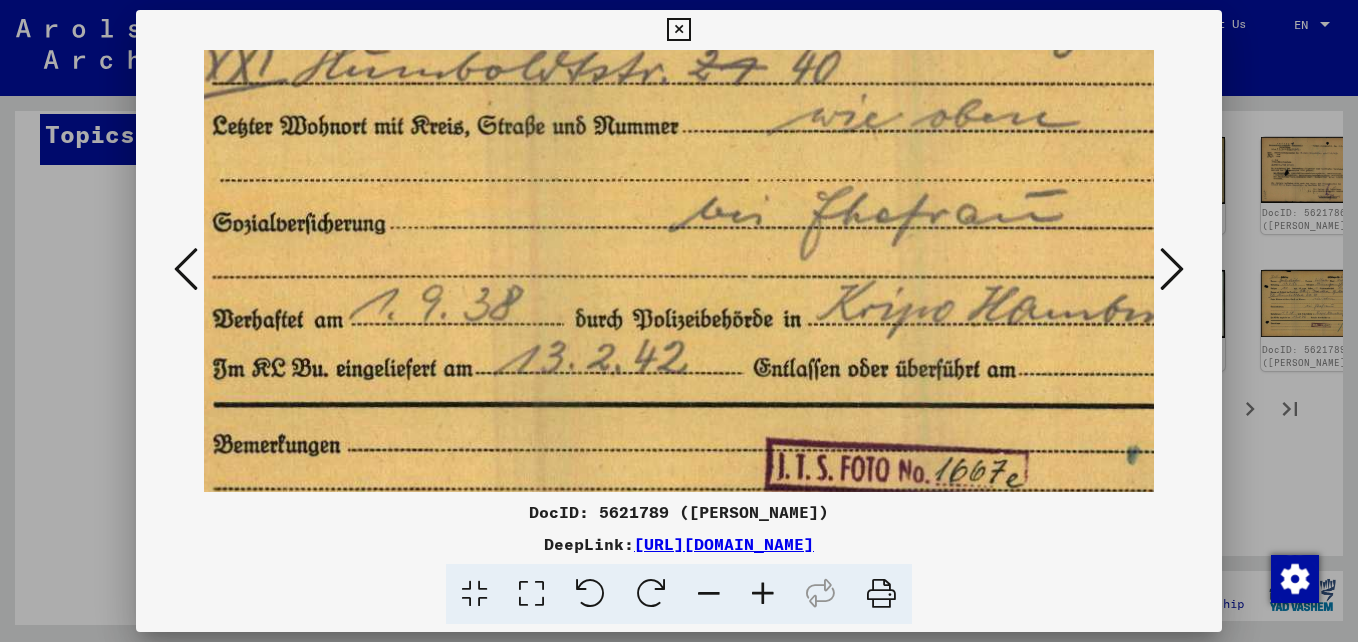 scroll, scrollTop: 317, scrollLeft: 124, axis: both 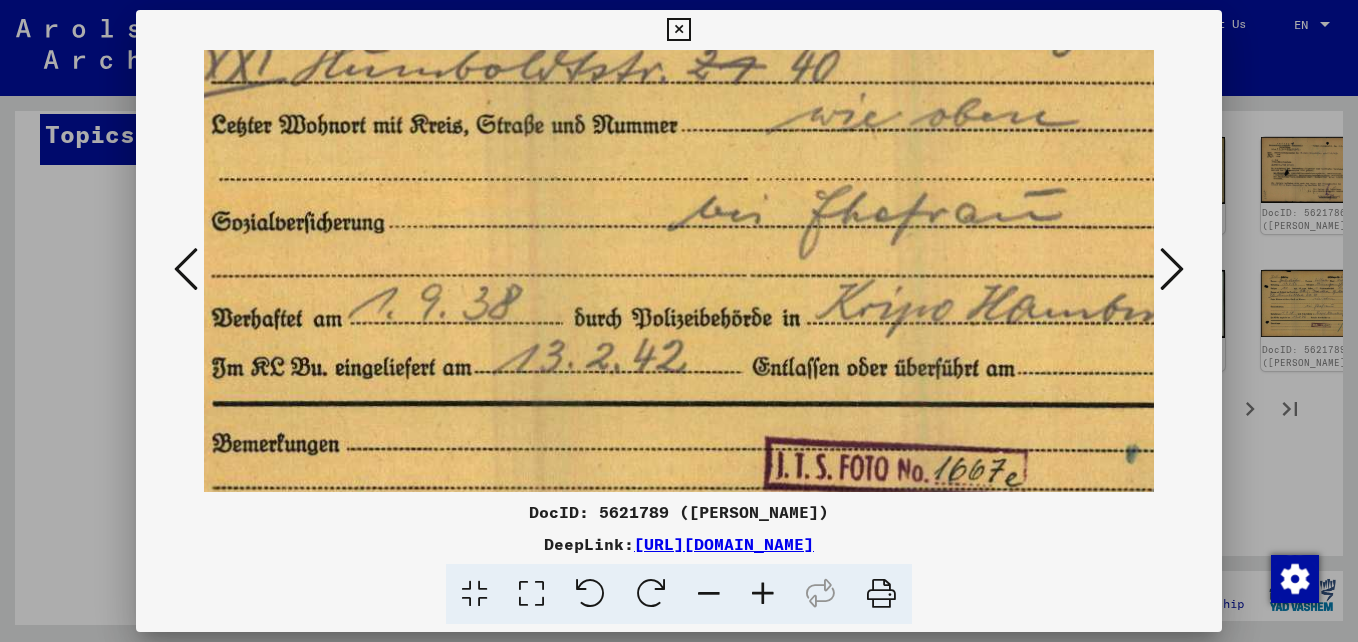 drag, startPoint x: 961, startPoint y: 156, endPoint x: 864, endPoint y: 178, distance: 99.46356 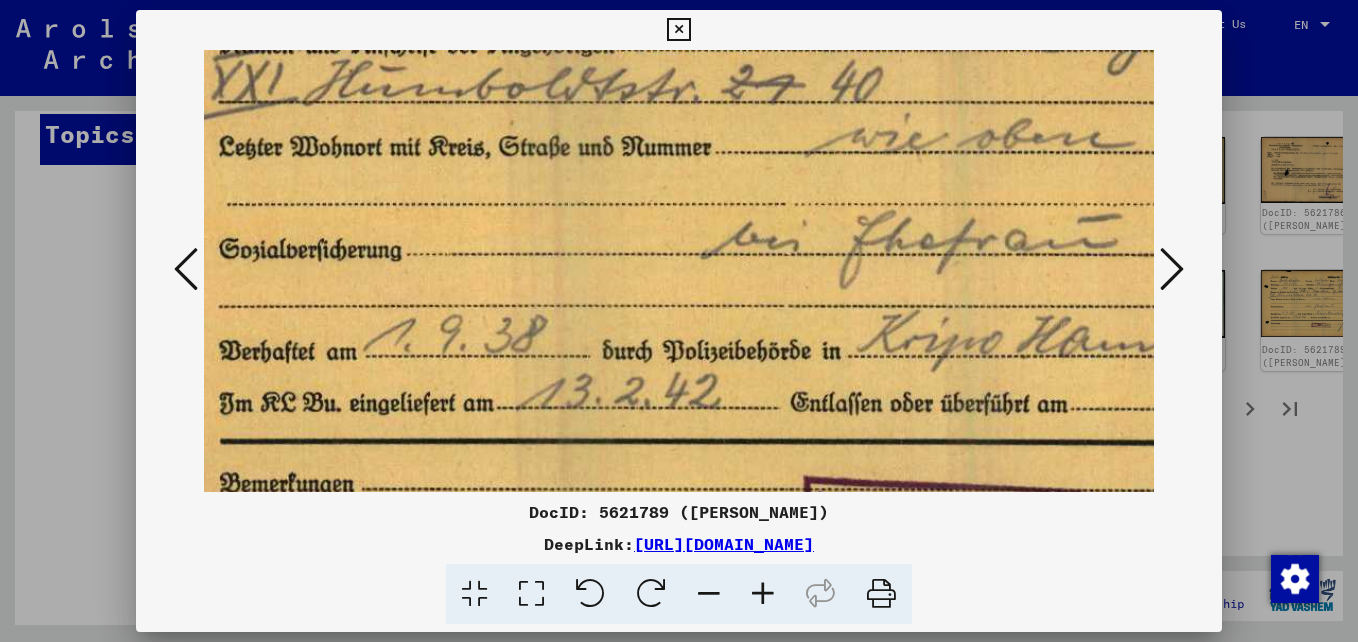 click at bounding box center (763, 594) 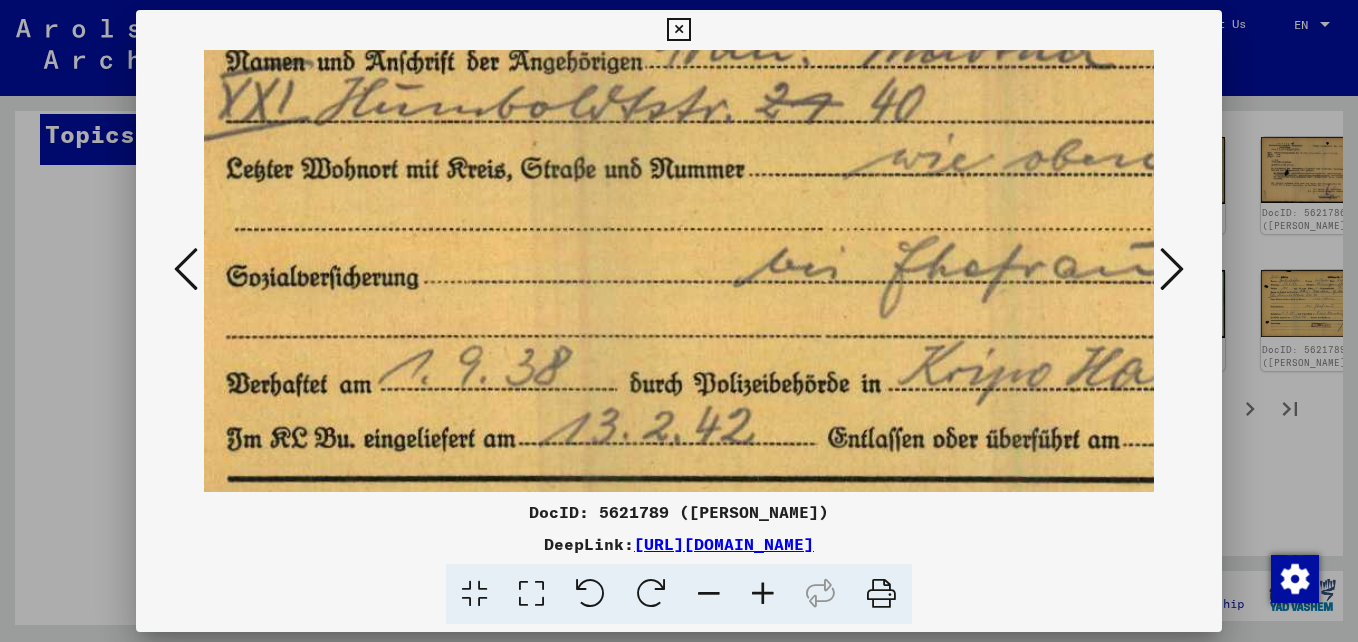 click at bounding box center [763, 594] 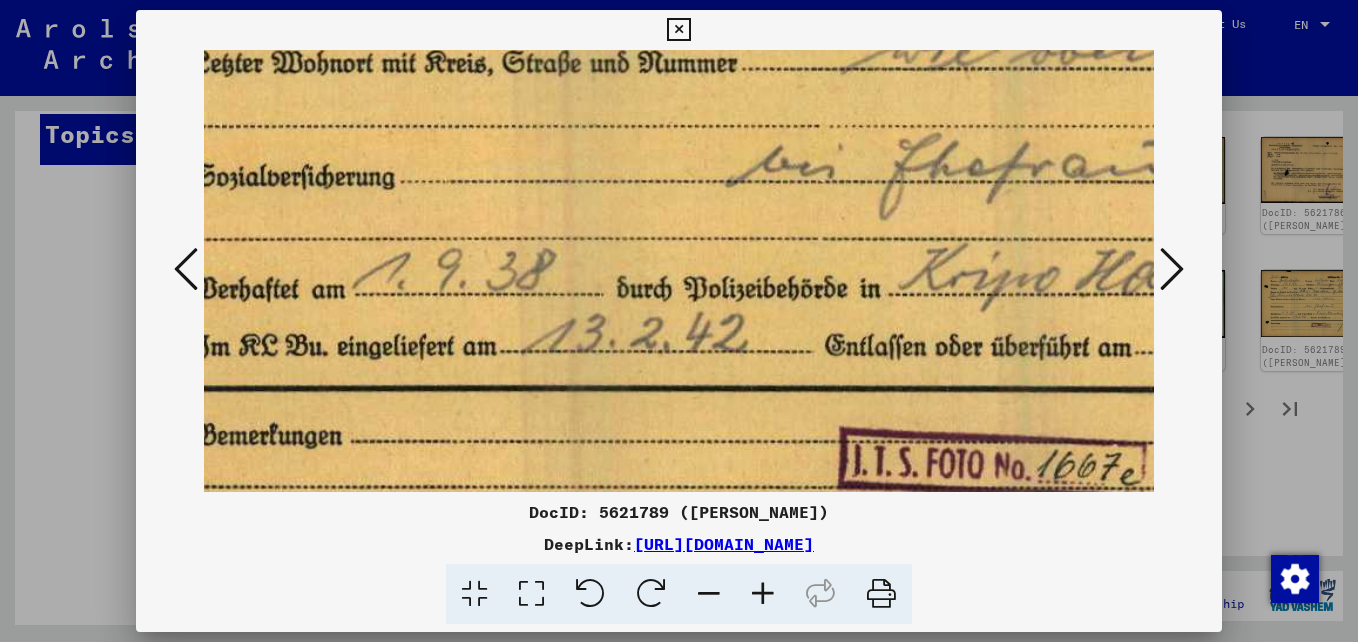 scroll, scrollTop: 449, scrollLeft: 166, axis: both 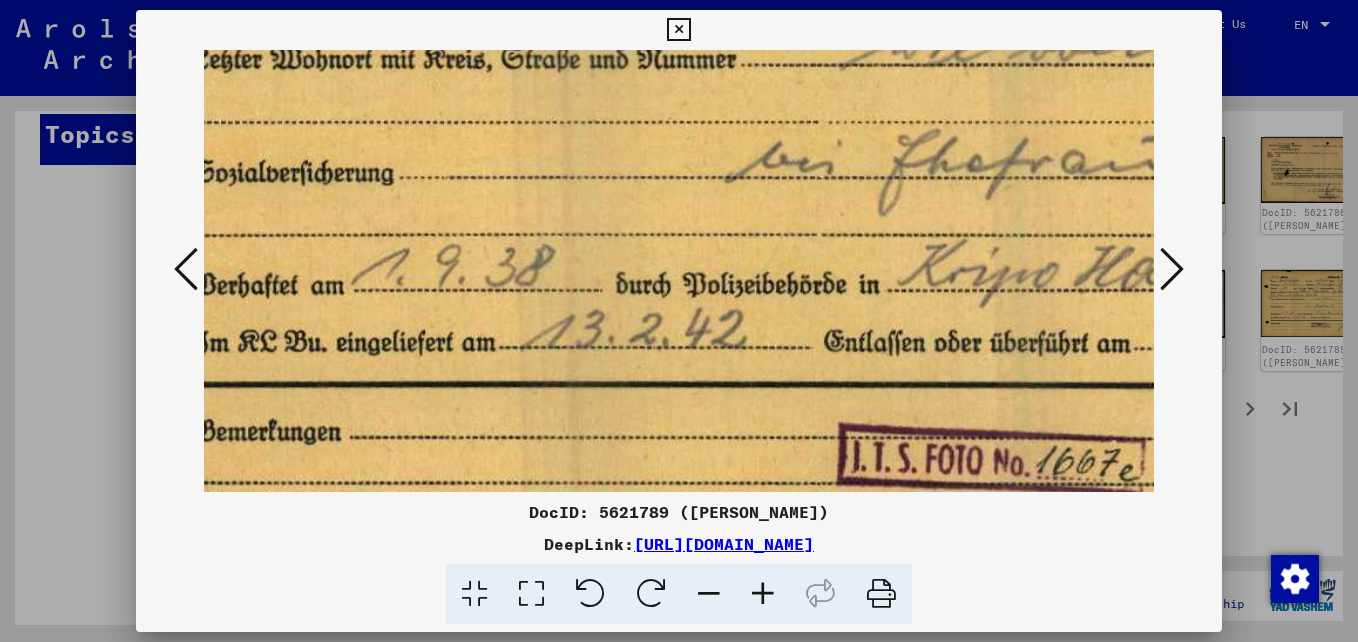 drag, startPoint x: 787, startPoint y: 389, endPoint x: 745, endPoint y: 257, distance: 138.52075 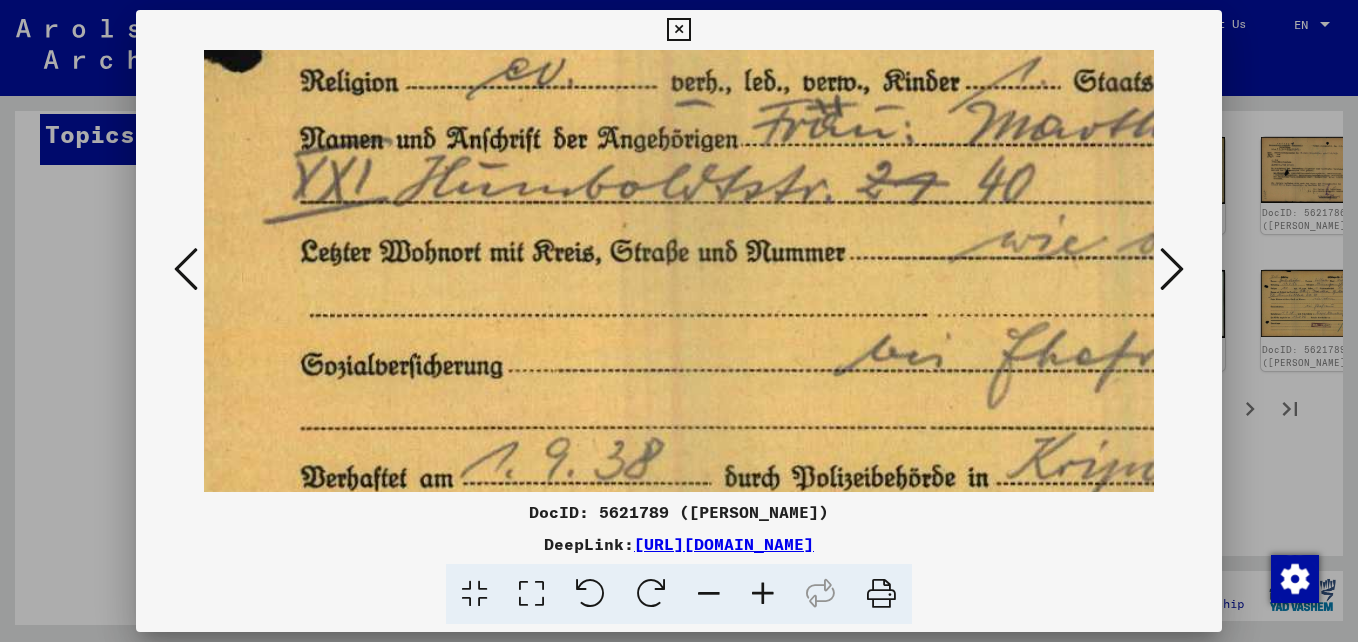 scroll, scrollTop: 251, scrollLeft: 58, axis: both 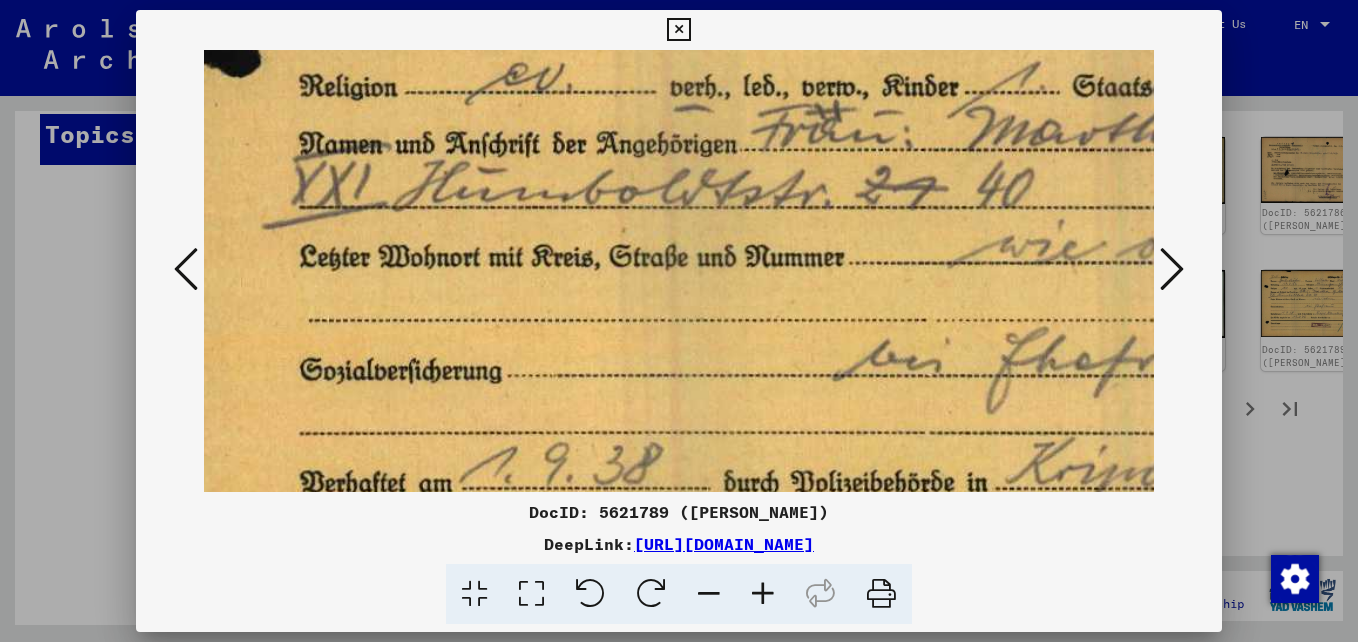 drag, startPoint x: 582, startPoint y: 284, endPoint x: 741, endPoint y: 482, distance: 253.93896 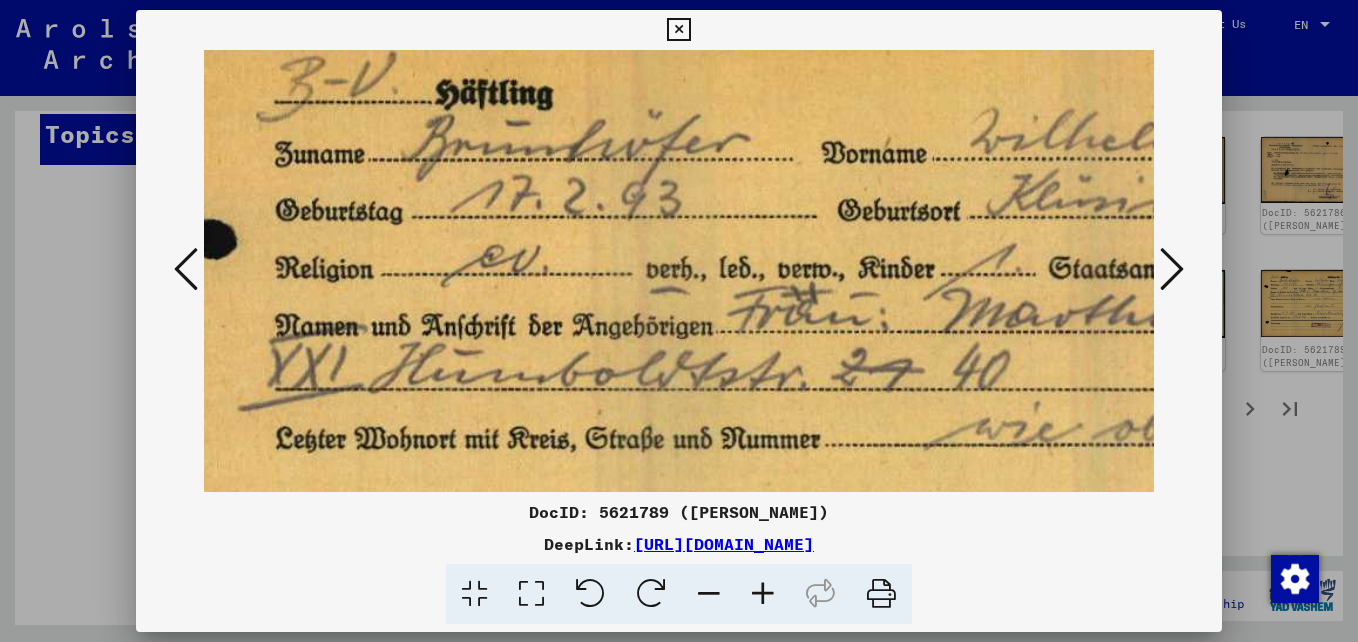 scroll, scrollTop: 68, scrollLeft: 82, axis: both 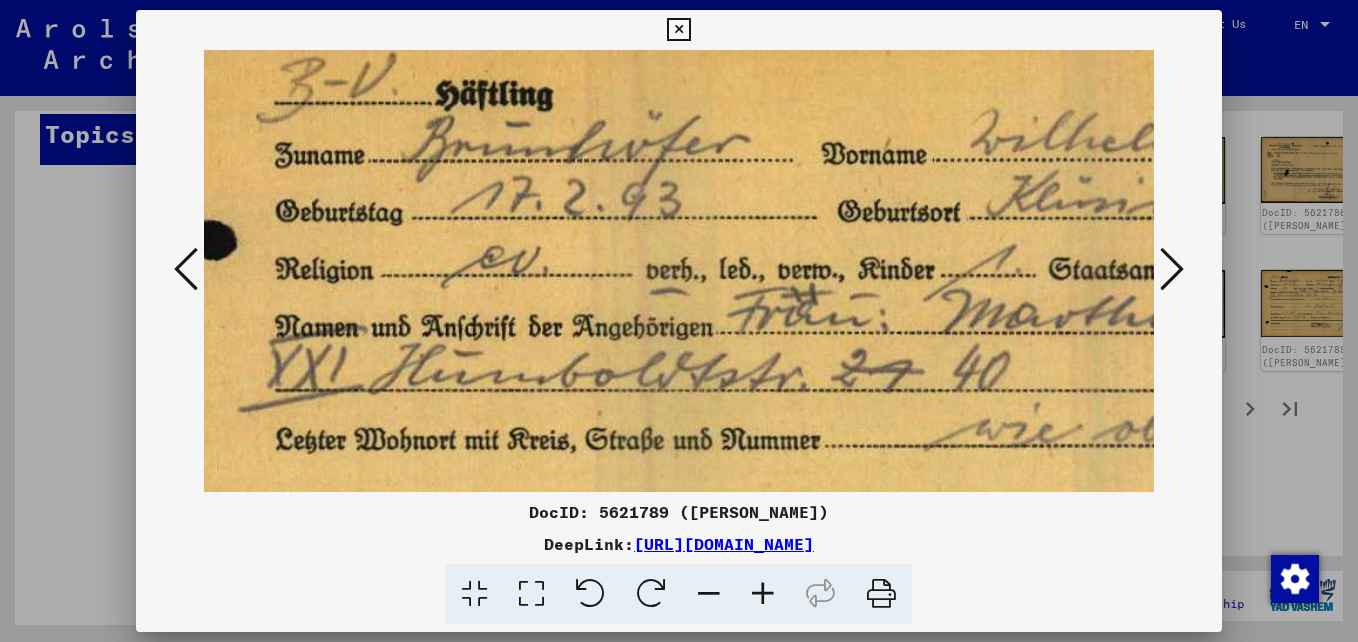 drag, startPoint x: 690, startPoint y: 264, endPoint x: 666, endPoint y: 447, distance: 184.56706 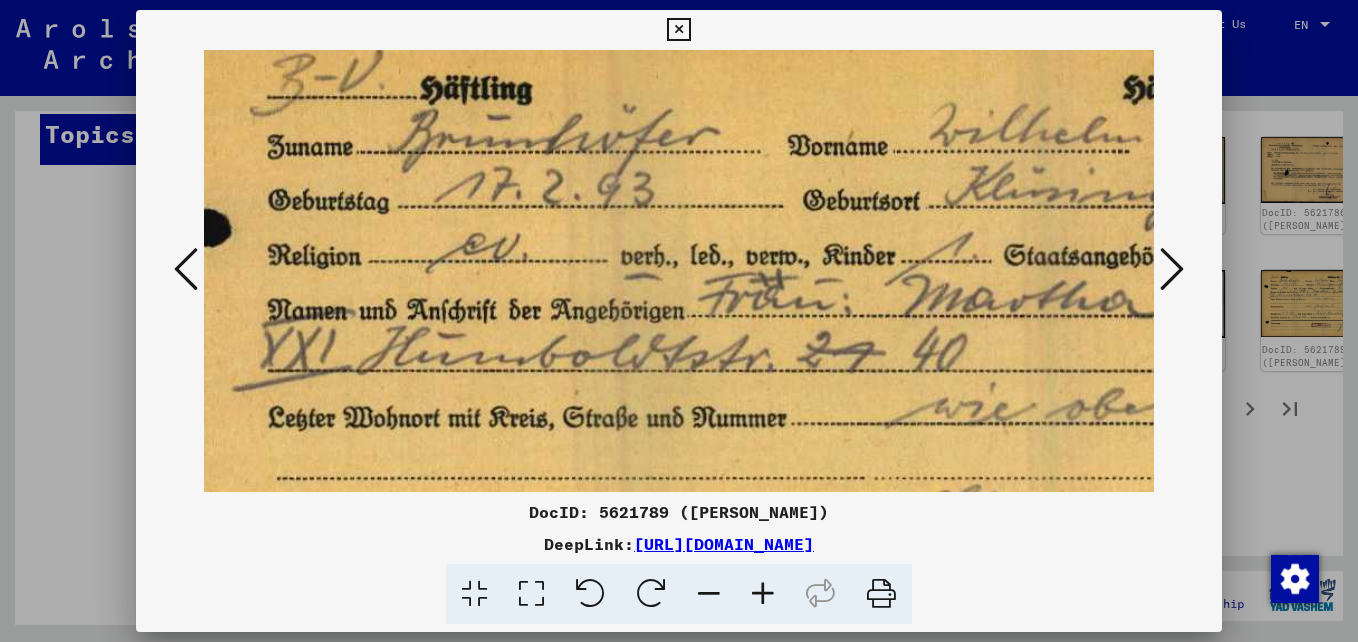 click at bounding box center [709, 594] 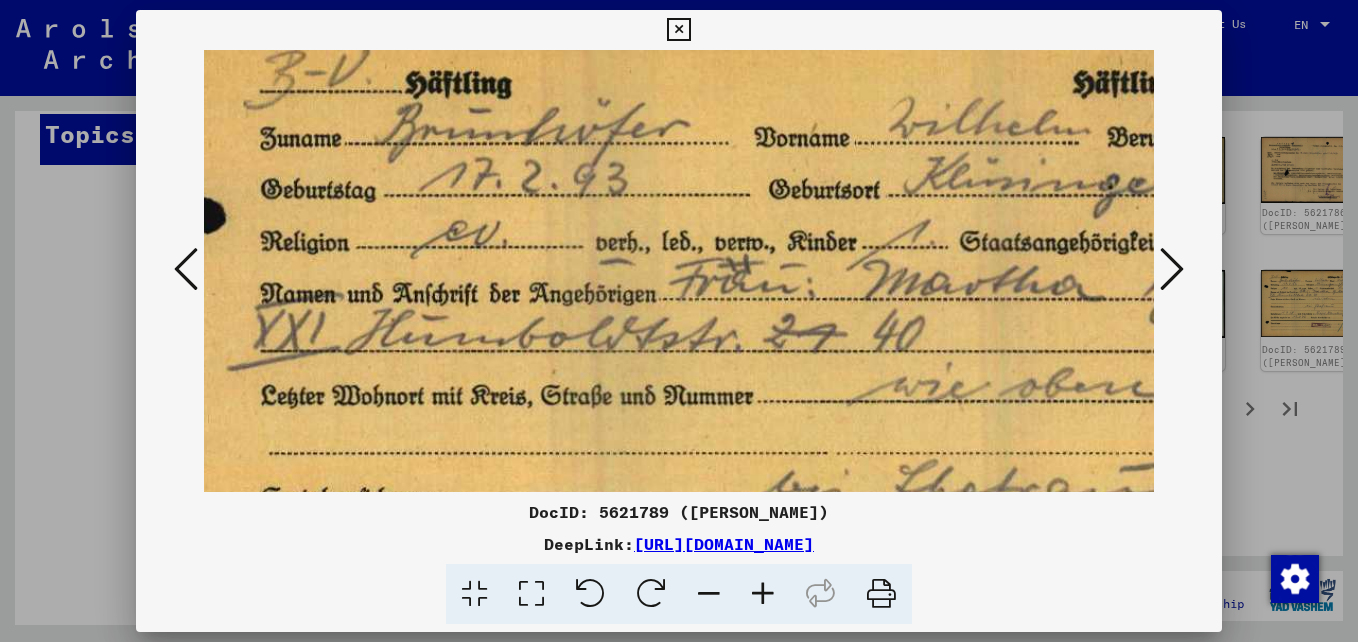 click at bounding box center (709, 594) 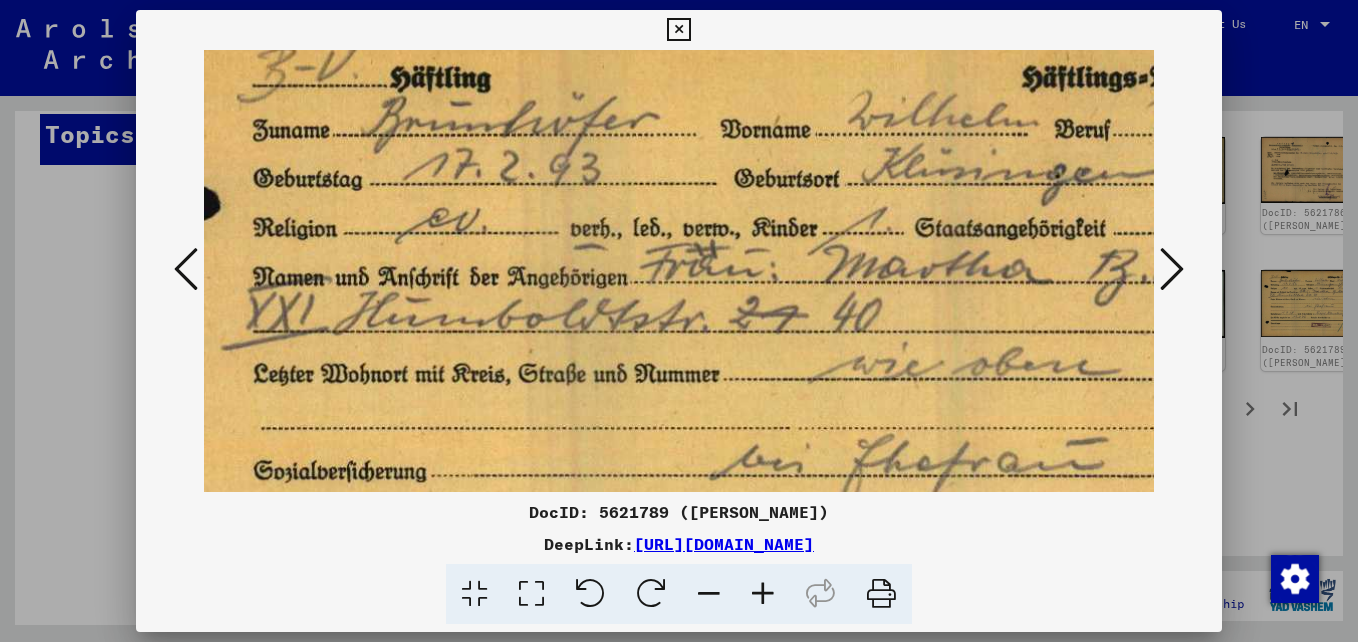 click at bounding box center (709, 594) 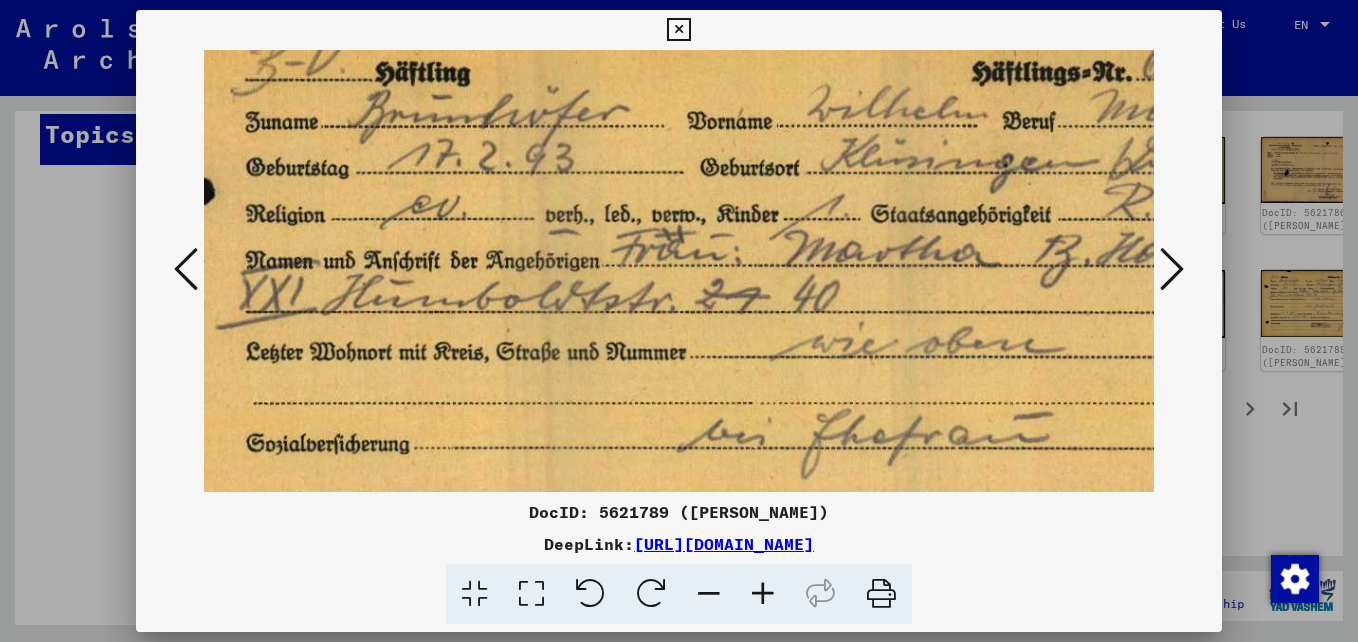 click at bounding box center (709, 594) 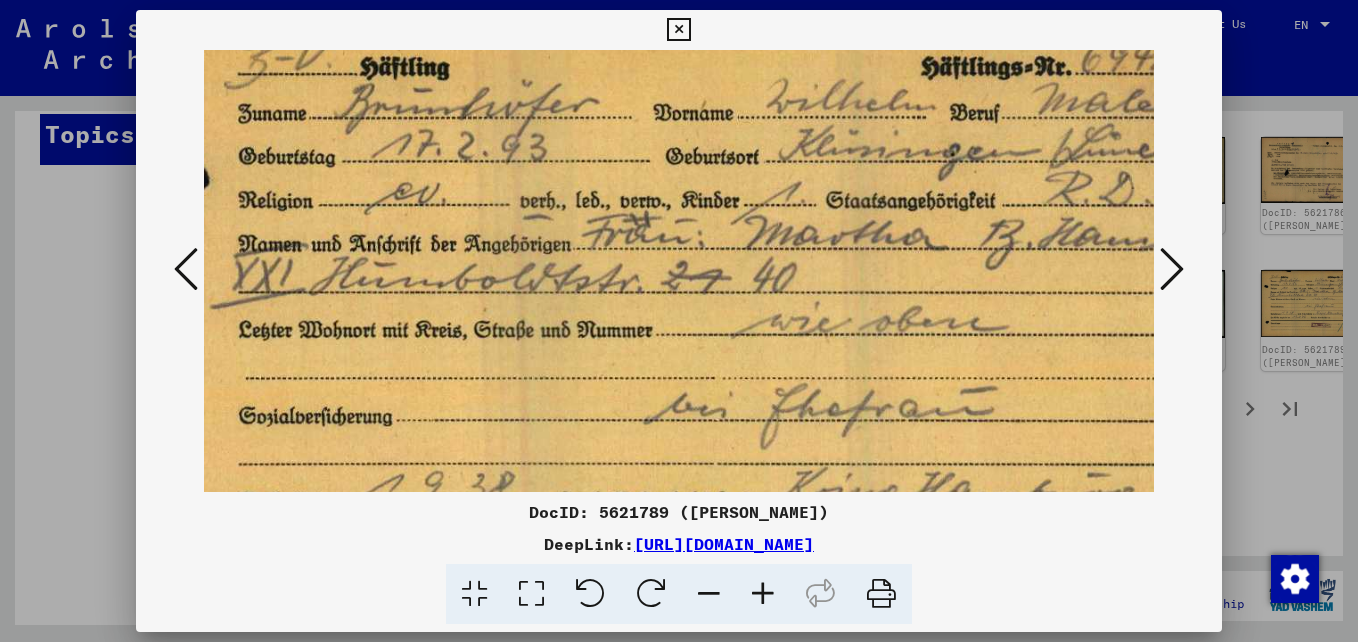 click at bounding box center [709, 594] 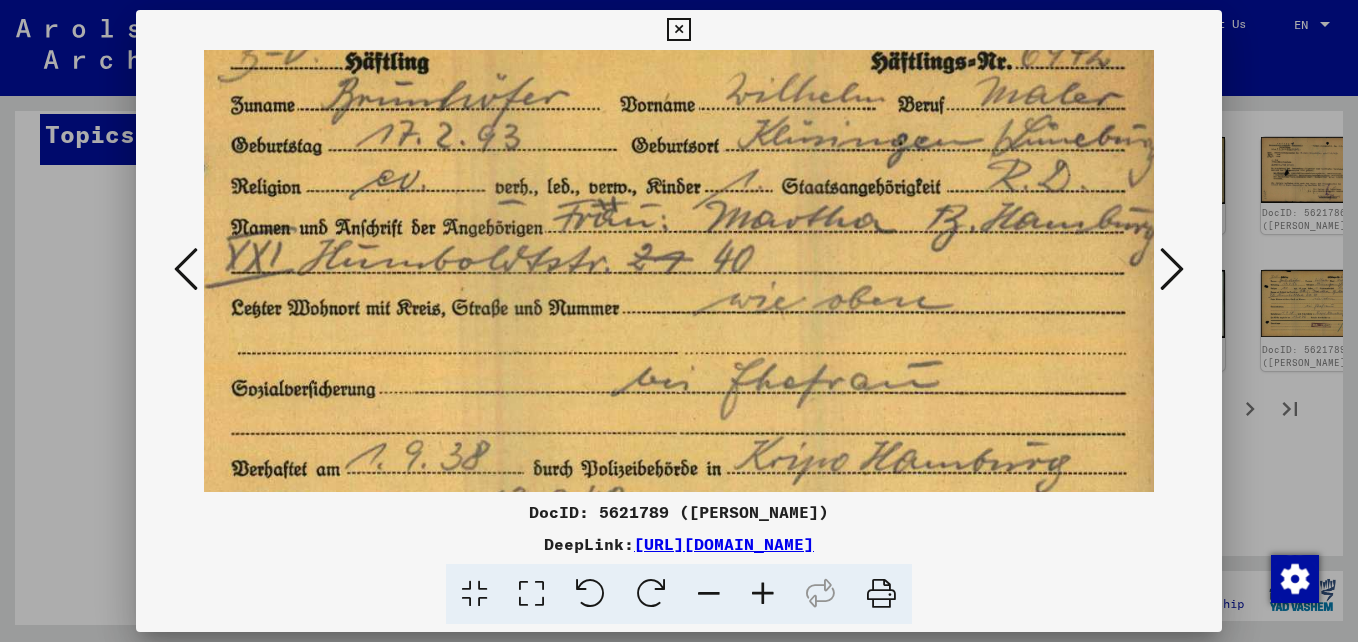 click at bounding box center [709, 594] 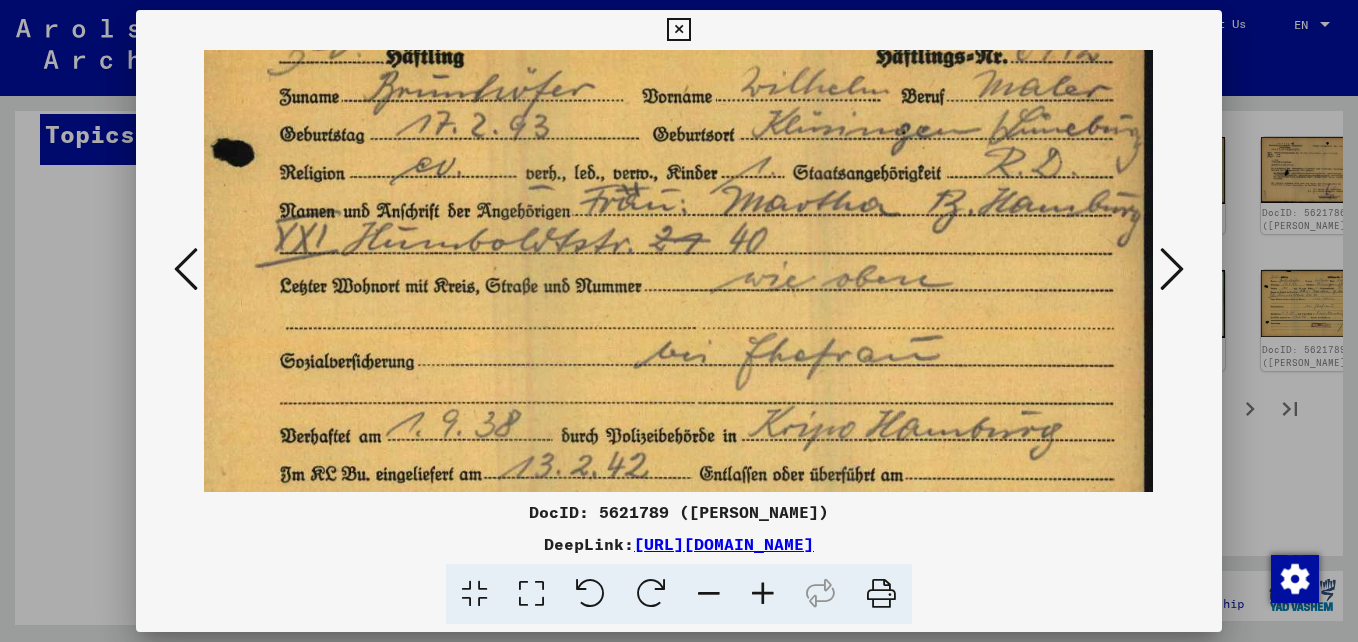 scroll, scrollTop: 68, scrollLeft: 26, axis: both 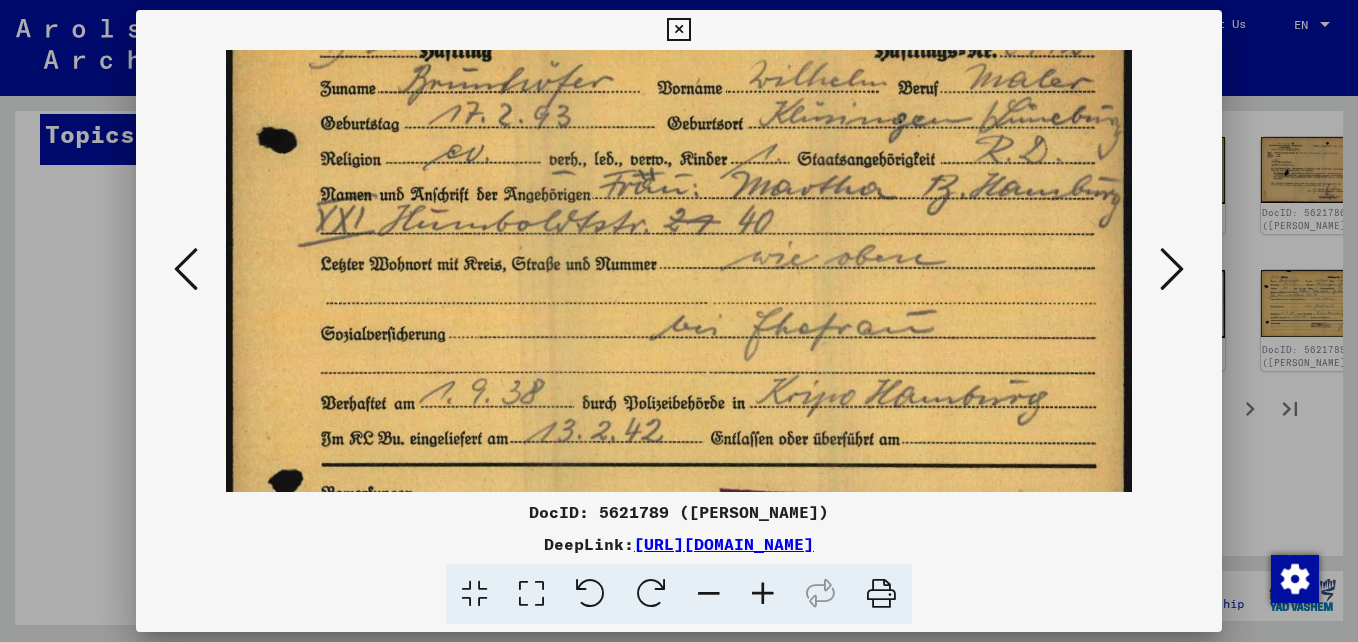 click at bounding box center [709, 594] 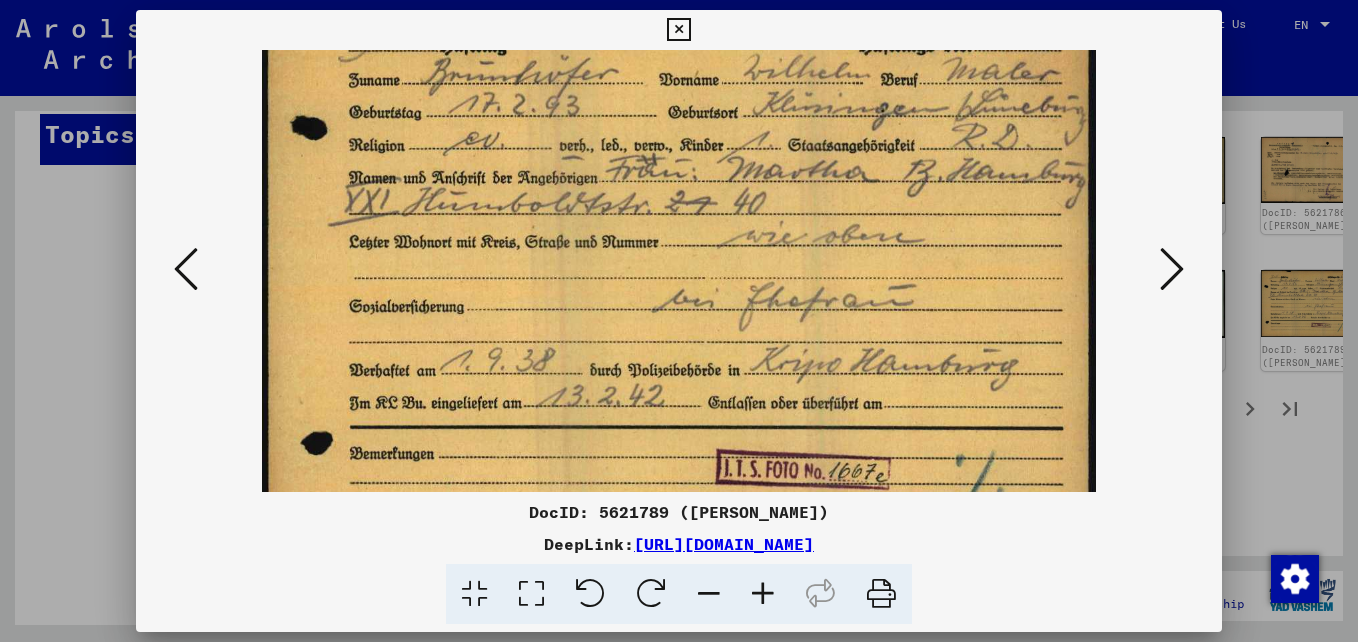 click at bounding box center (709, 594) 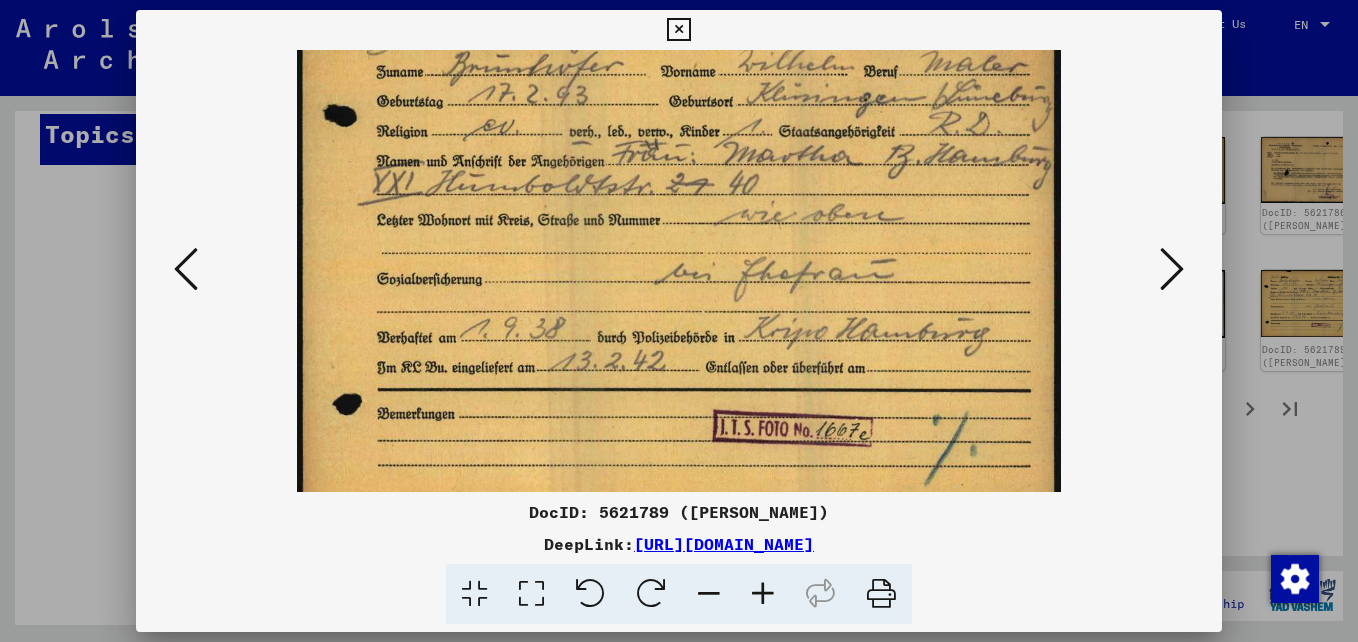 click at bounding box center [709, 594] 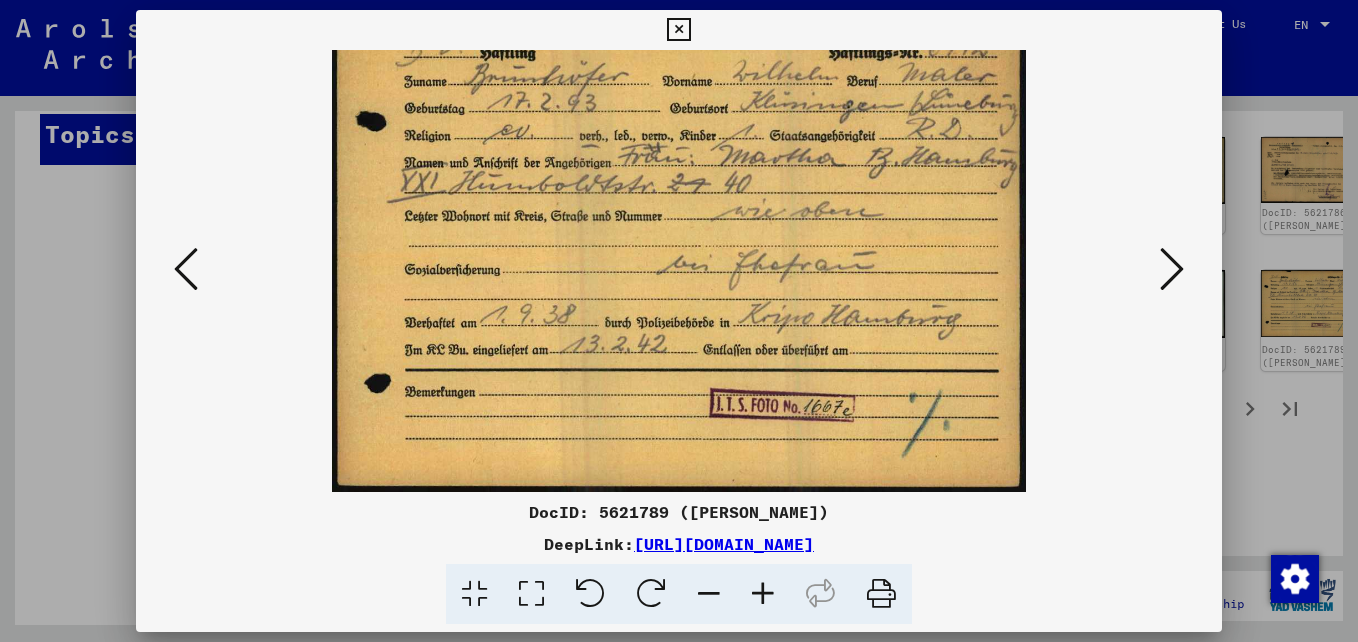 click at bounding box center (709, 594) 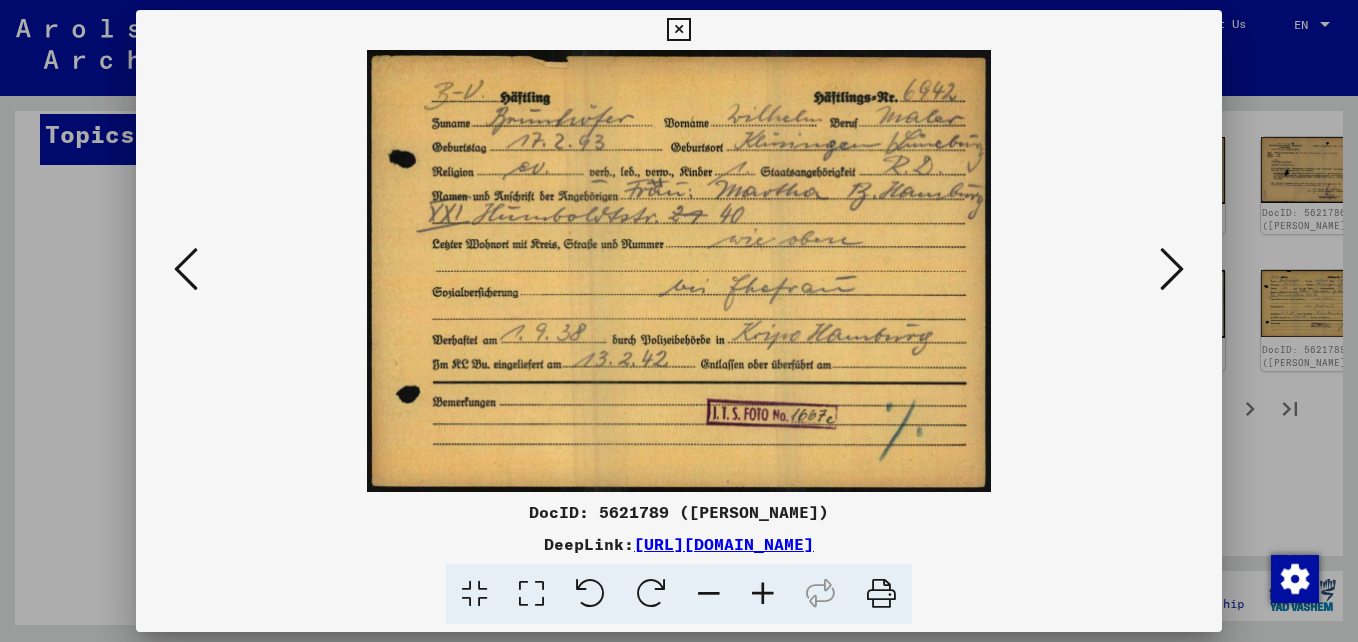 scroll, scrollTop: 0, scrollLeft: 0, axis: both 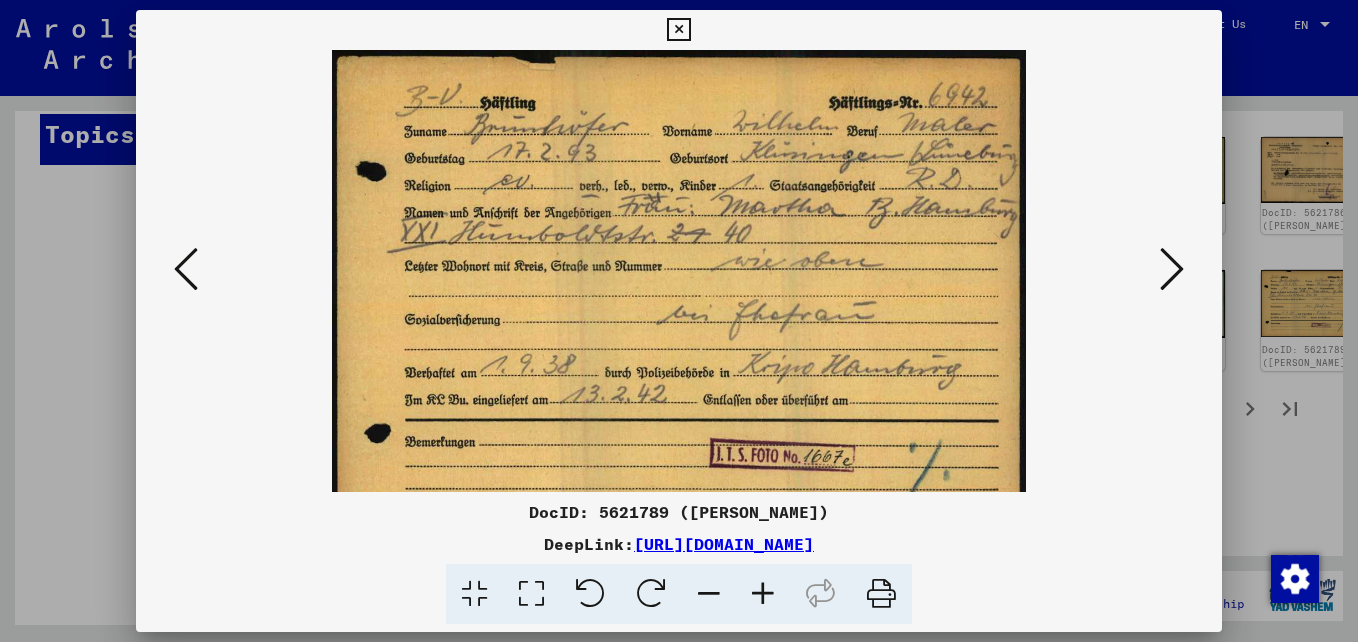 click at bounding box center [763, 594] 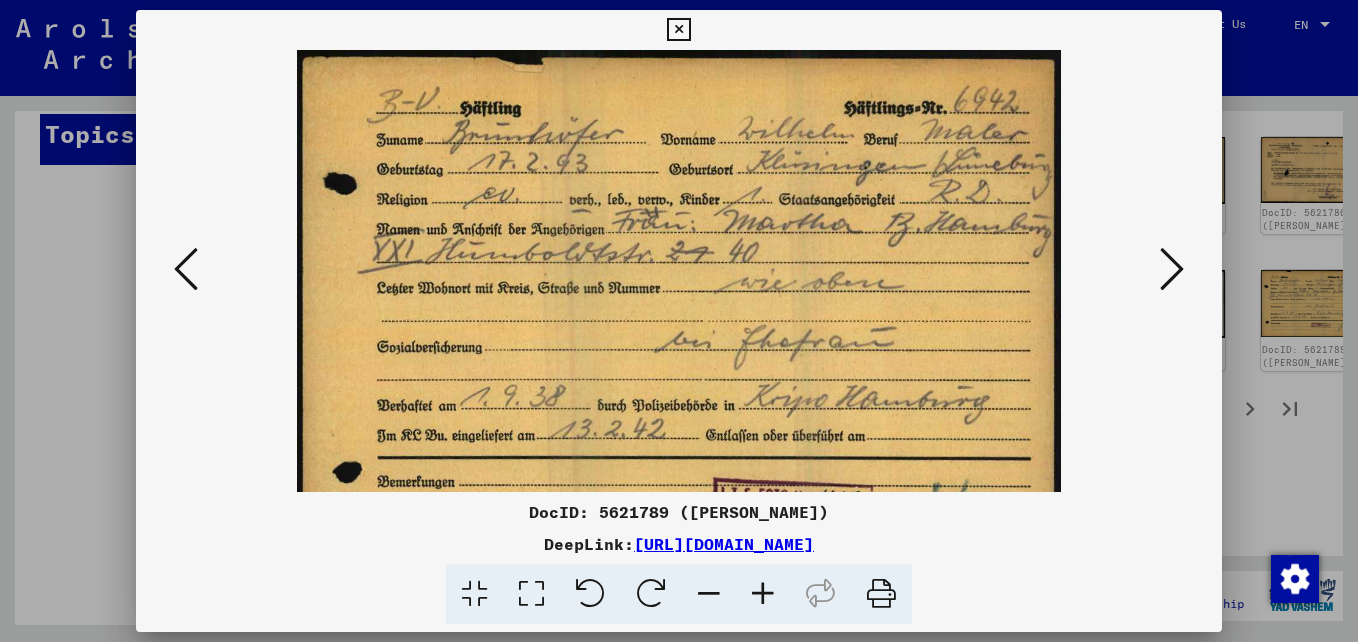 click at bounding box center (763, 594) 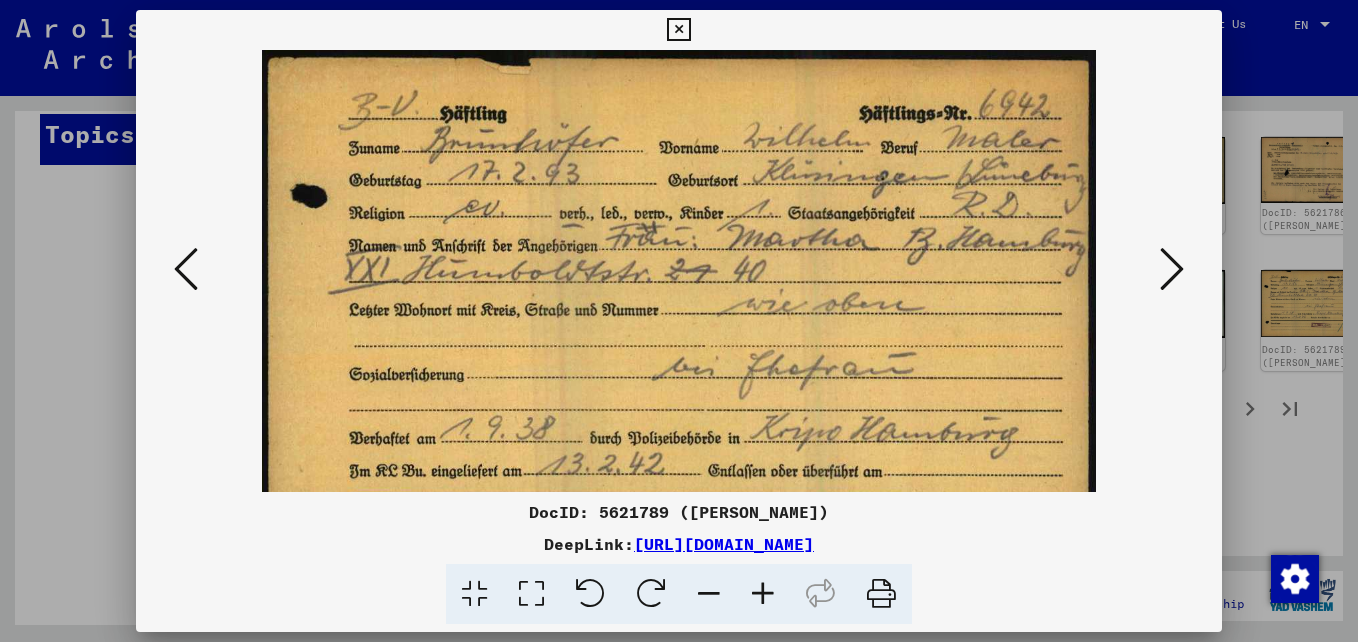 click at bounding box center [763, 594] 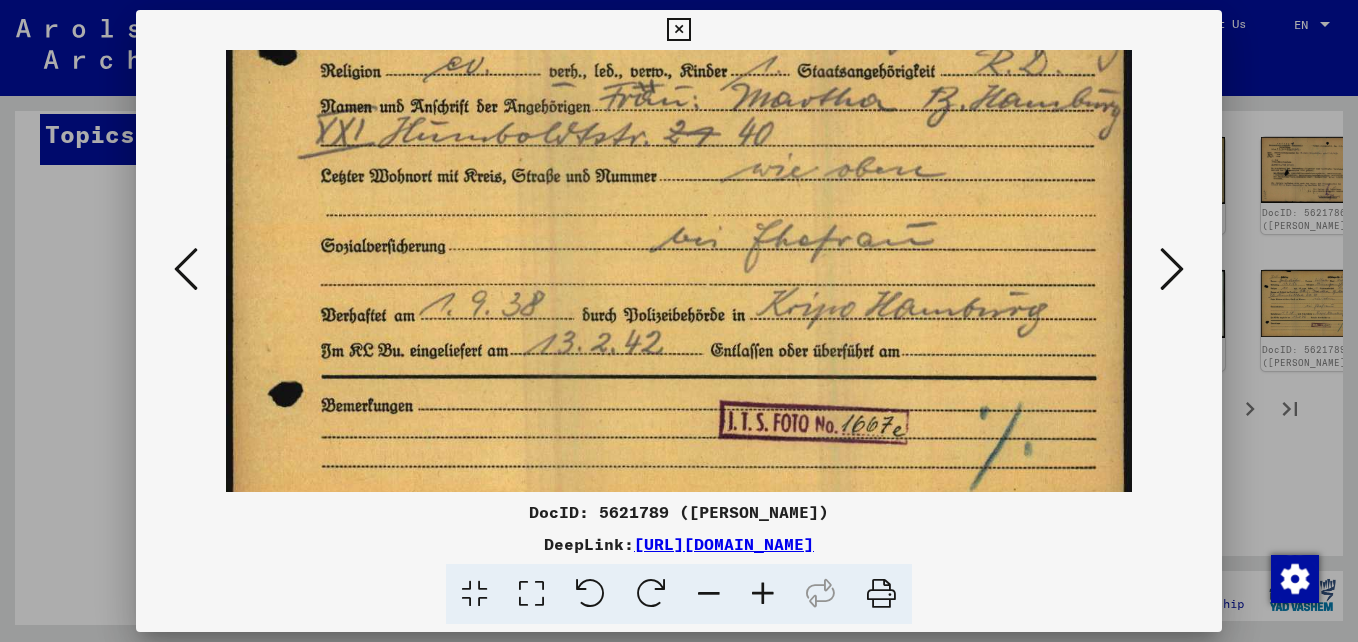 scroll, scrollTop: 158, scrollLeft: 0, axis: vertical 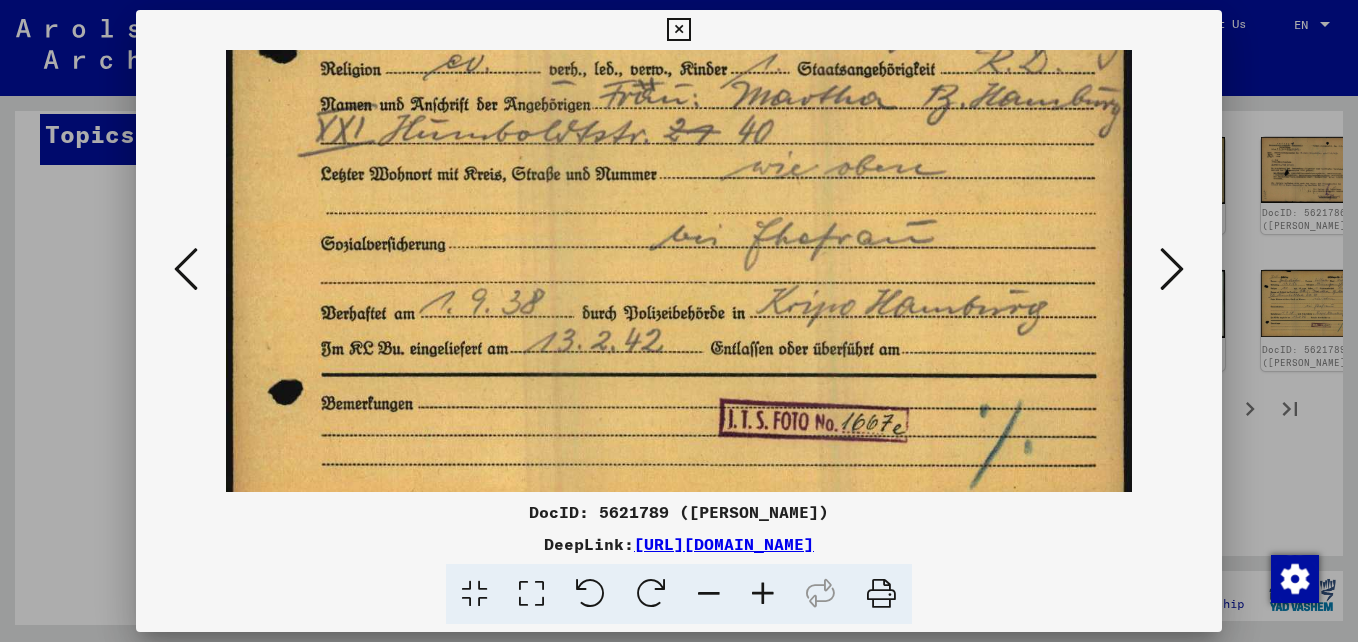 drag, startPoint x: 759, startPoint y: 424, endPoint x: 765, endPoint y: 266, distance: 158.11388 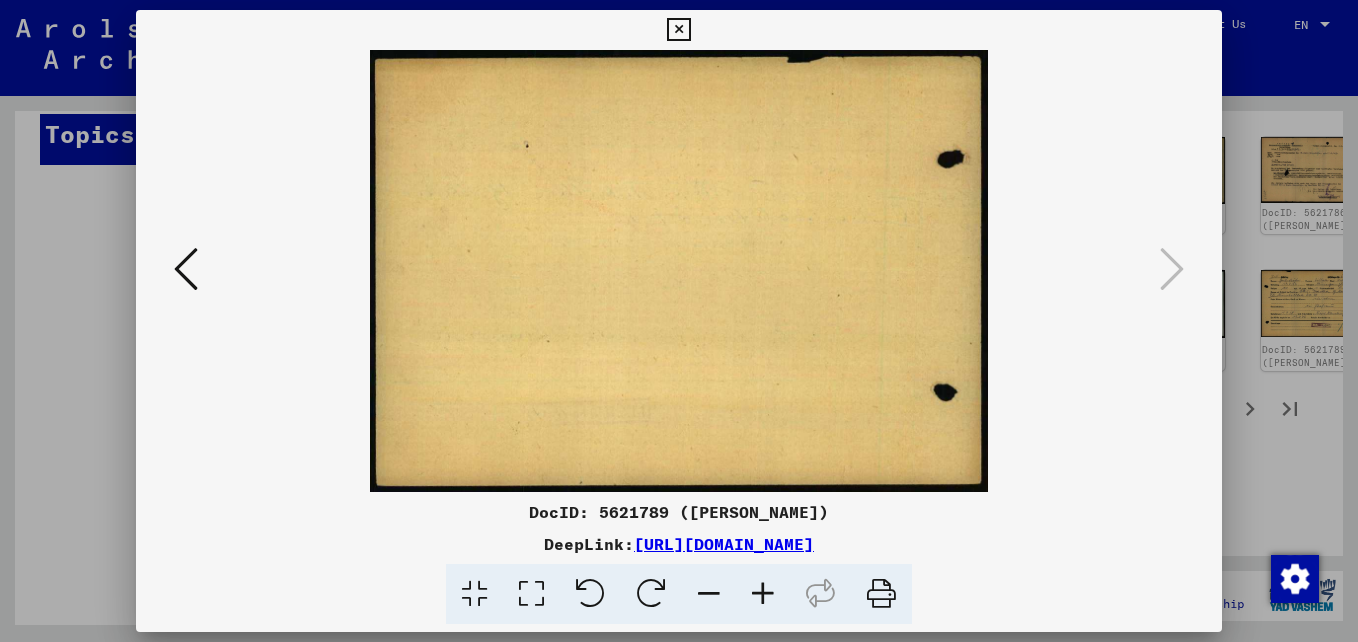 click at bounding box center [678, 30] 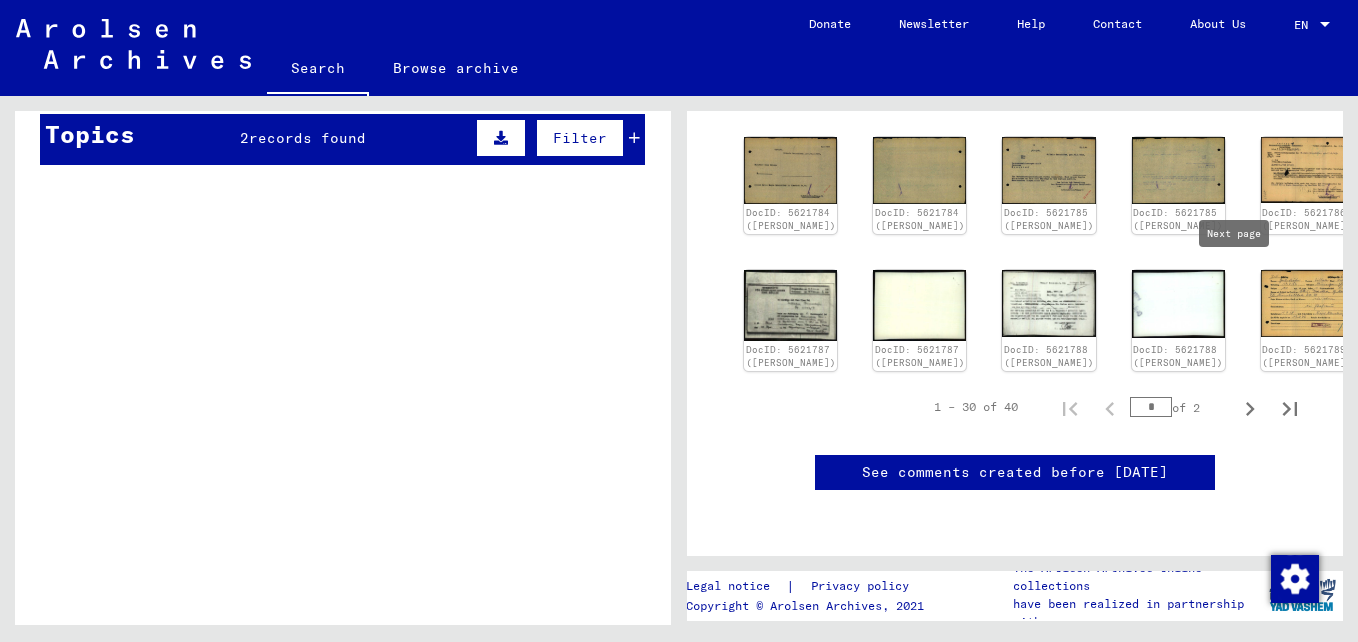 click 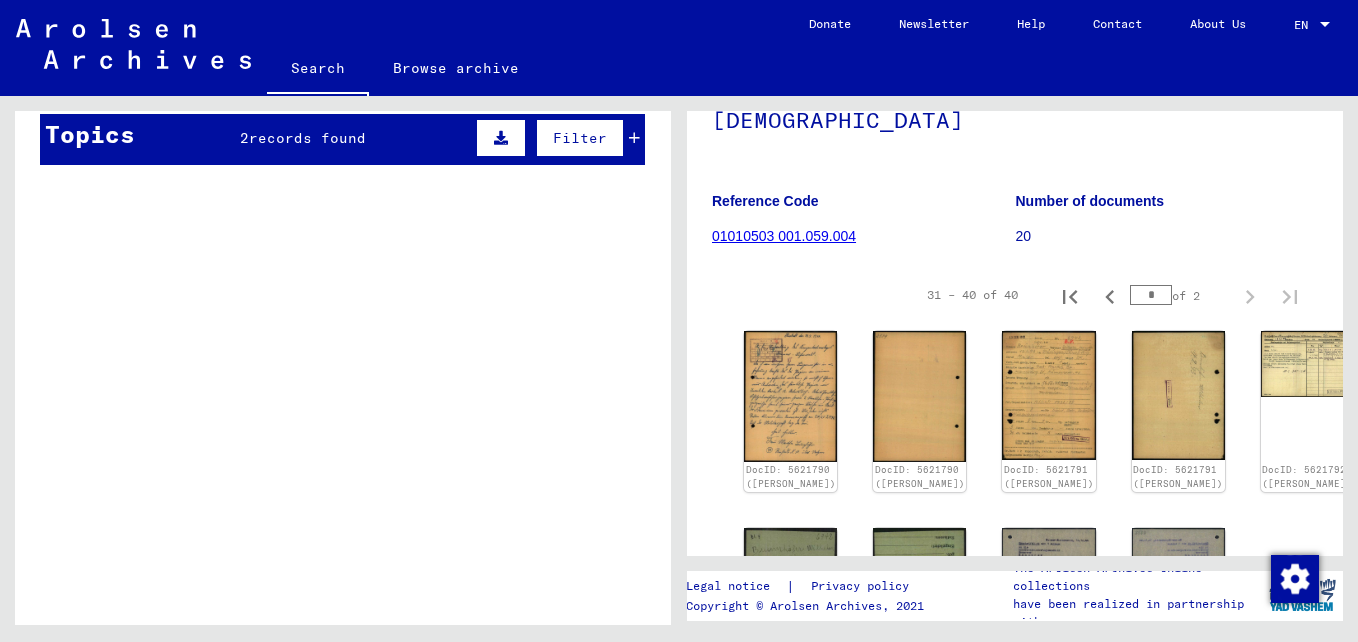 scroll, scrollTop: 142, scrollLeft: 0, axis: vertical 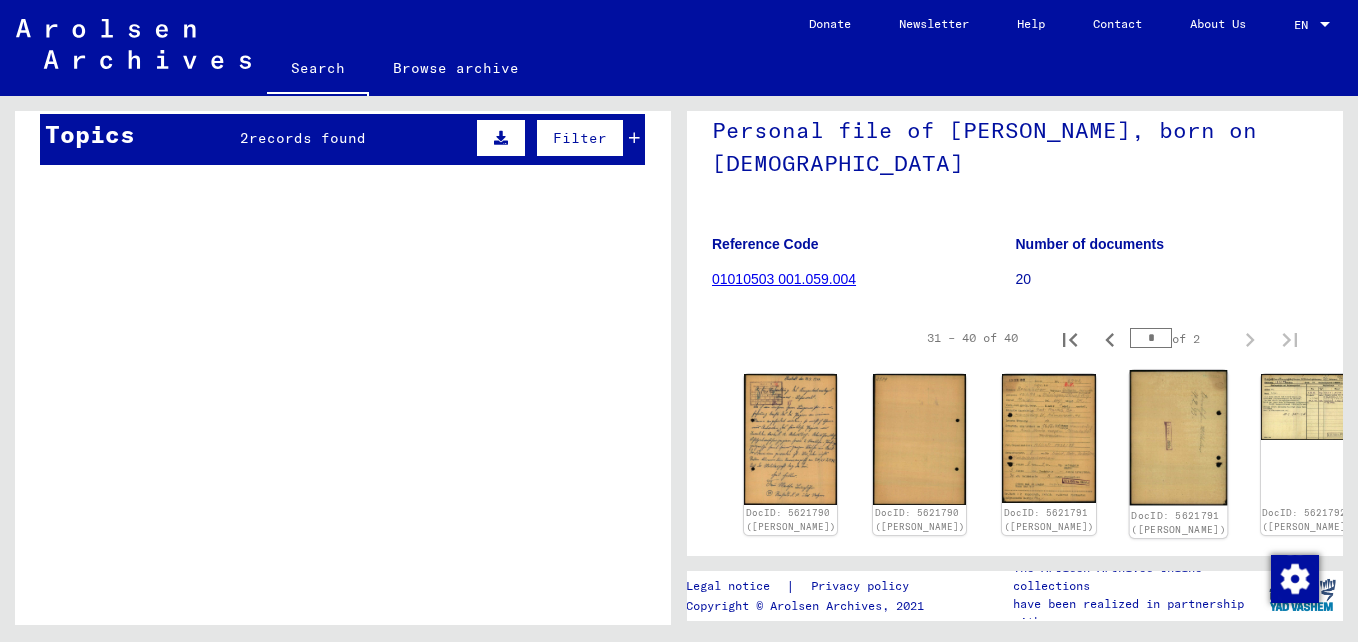 click on "DocID: 5621791 (WILHELM BRUNHÖFER)" 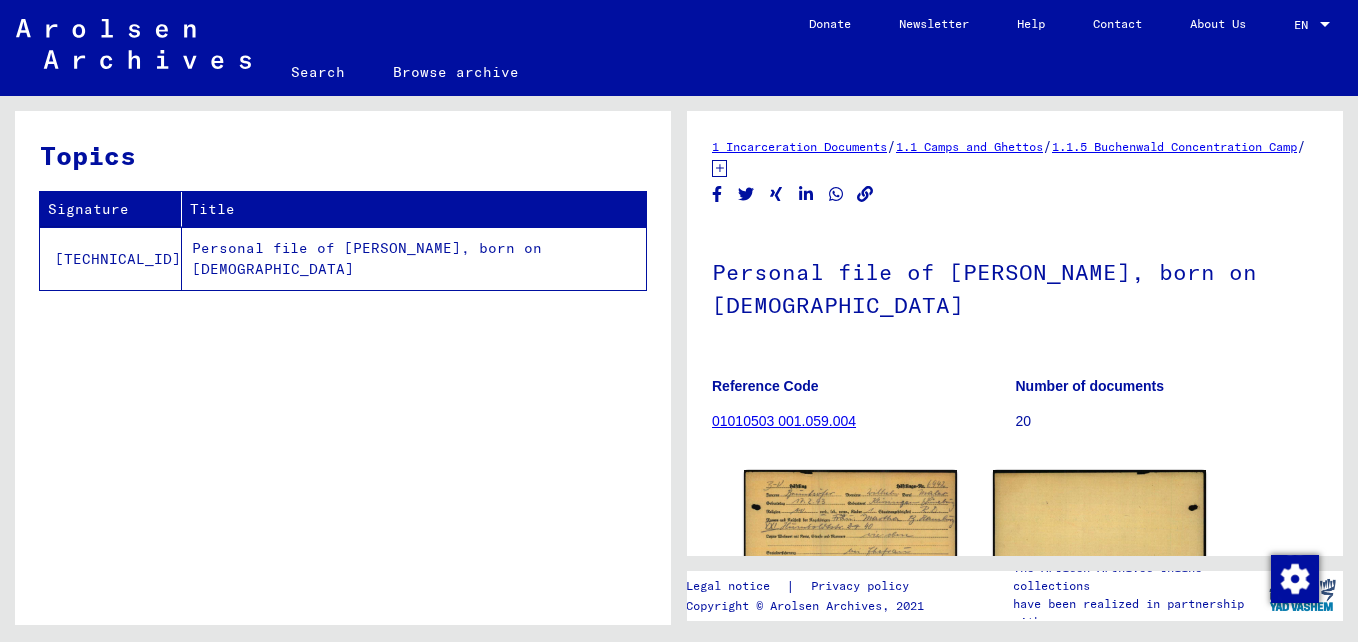 scroll, scrollTop: 0, scrollLeft: 0, axis: both 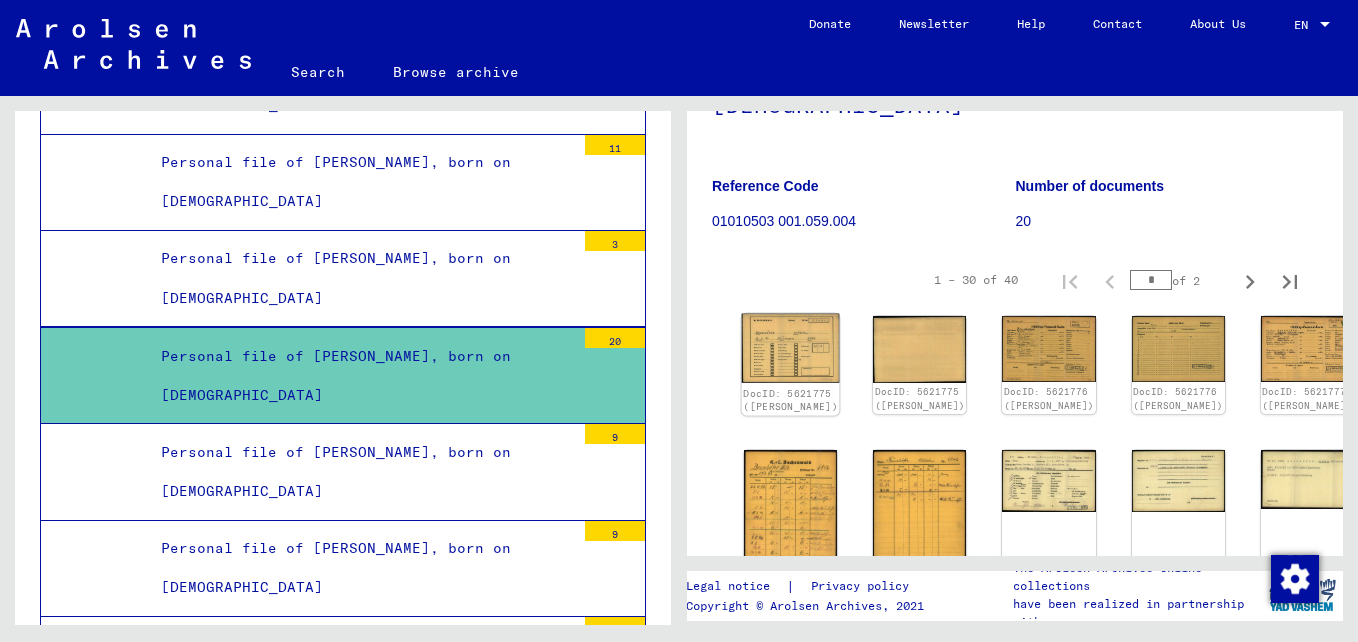 click 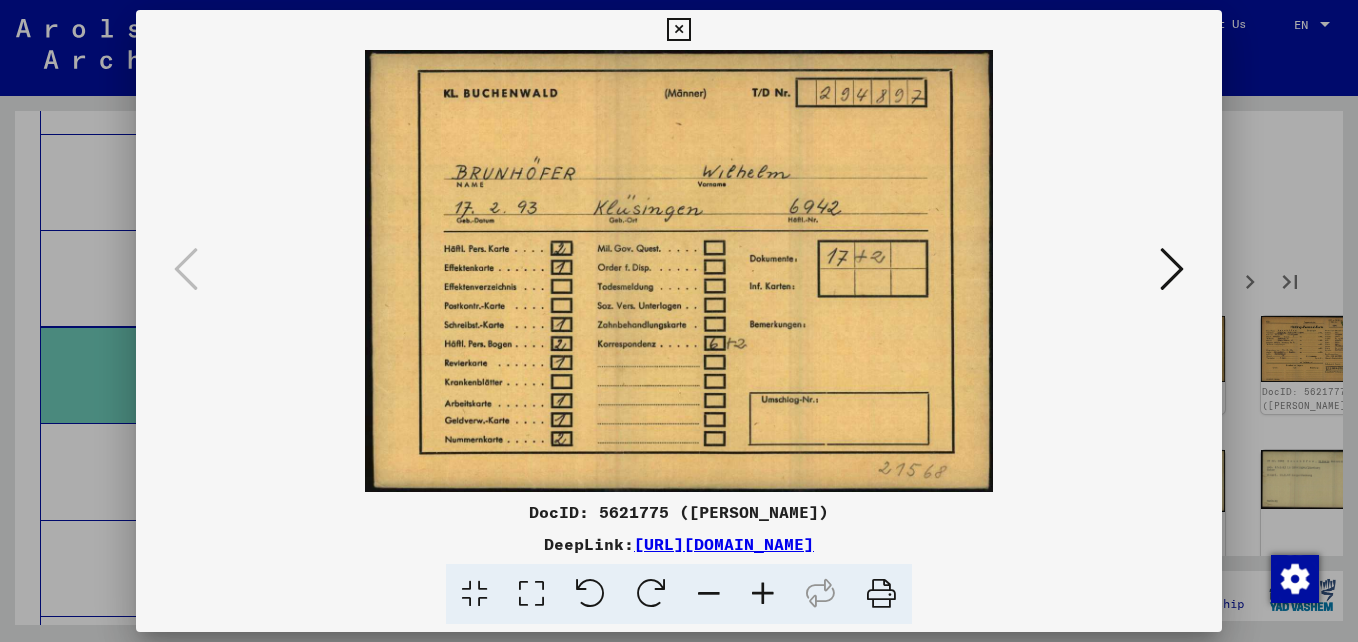click at bounding box center [881, 594] 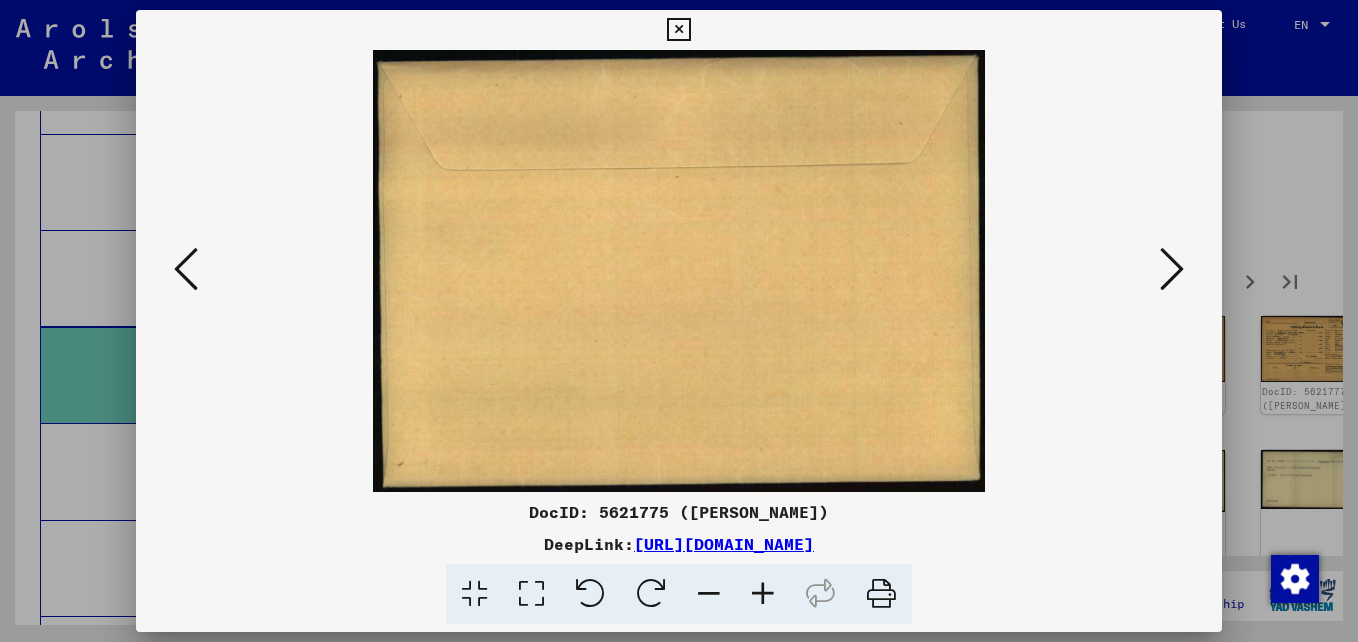 click at bounding box center (1172, 269) 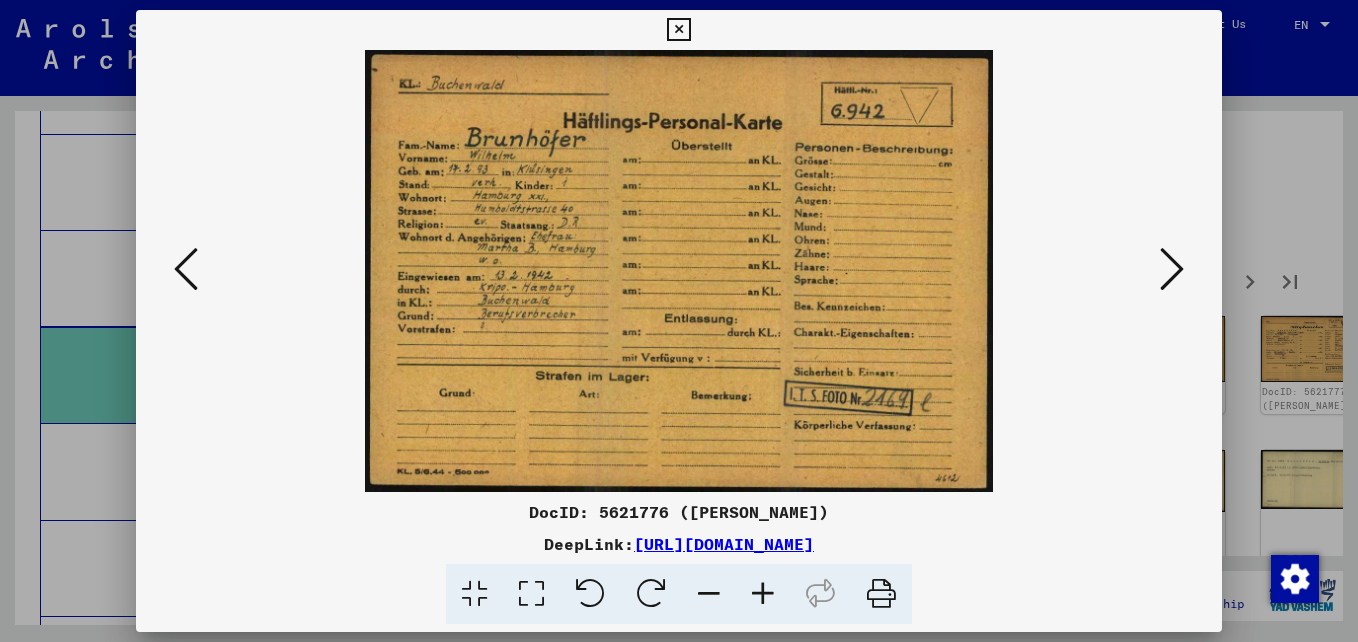 drag, startPoint x: 881, startPoint y: 596, endPoint x: 640, endPoint y: 263, distance: 411.0596 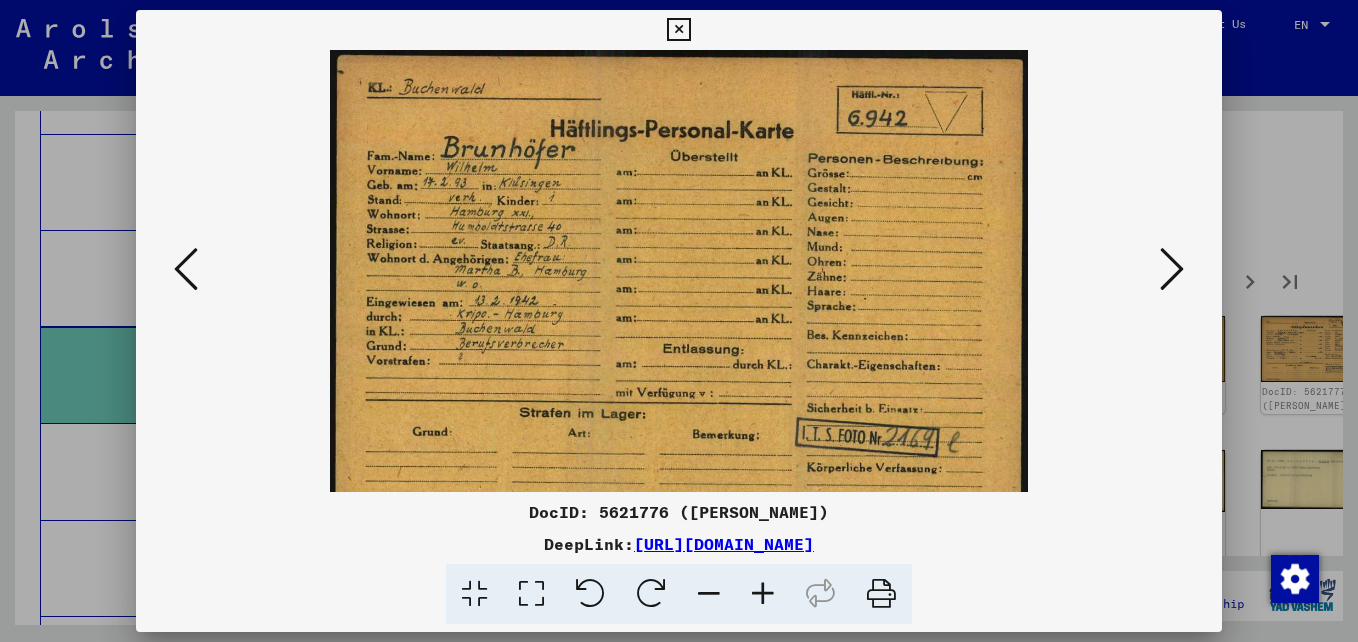 click at bounding box center (763, 594) 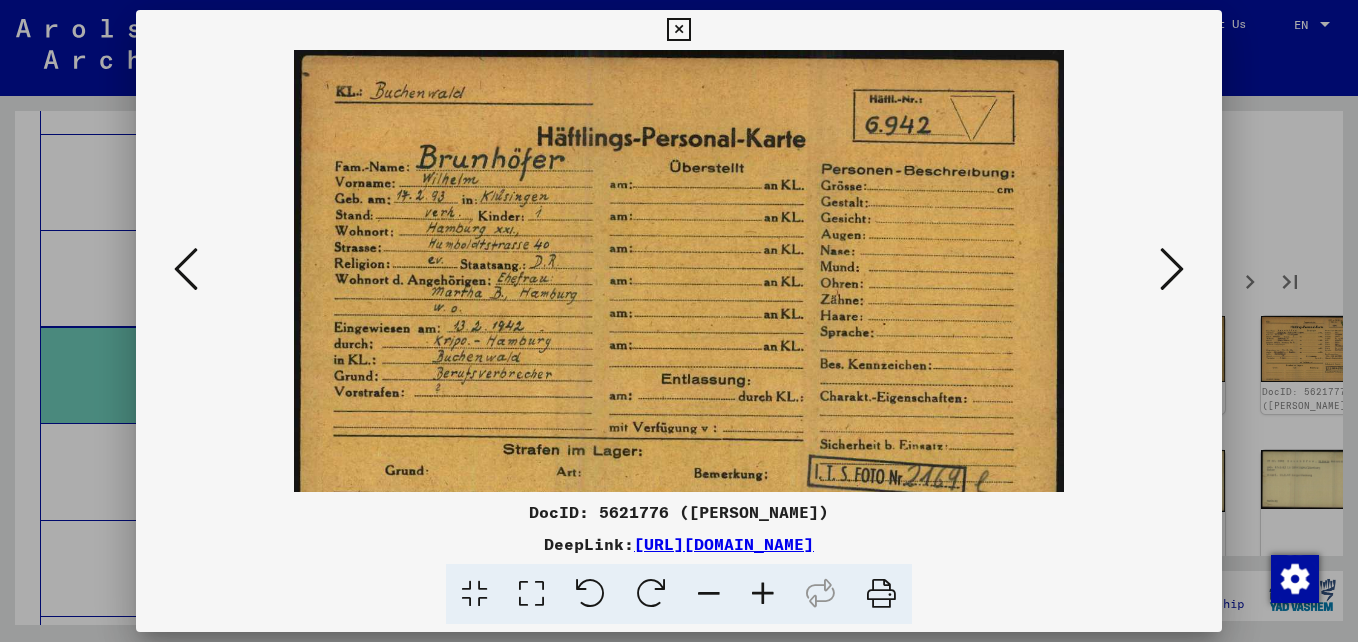 click at bounding box center [763, 594] 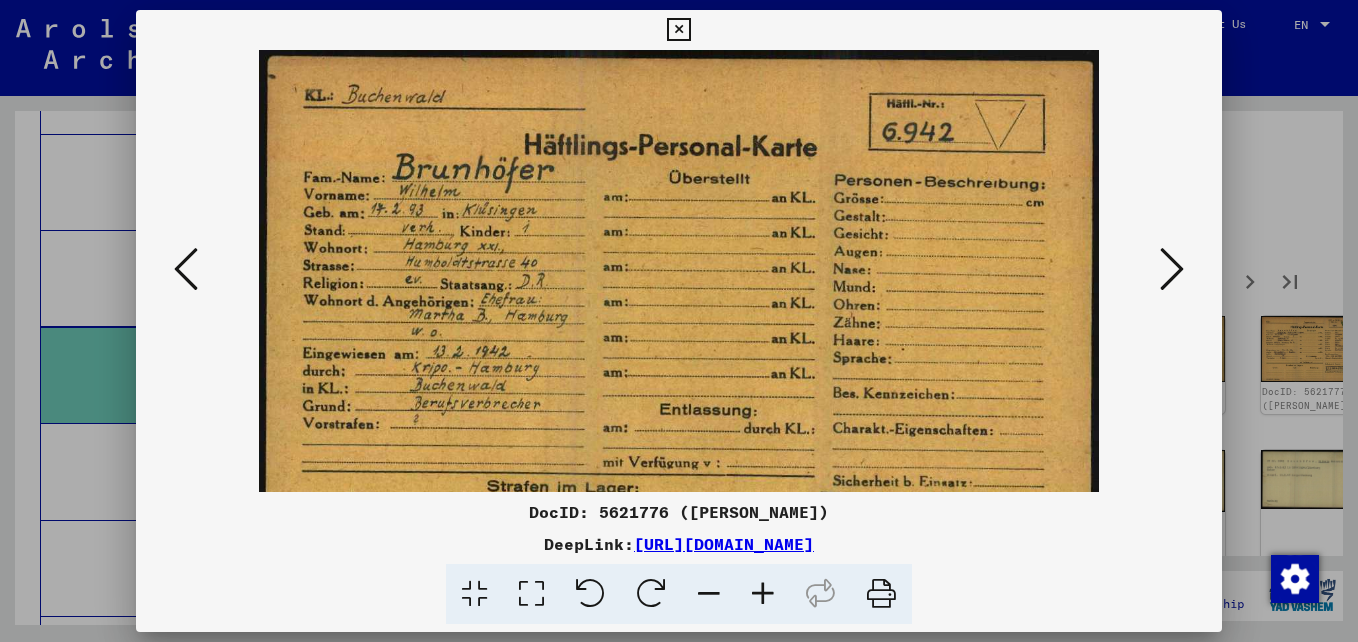 click at bounding box center [679, 346] 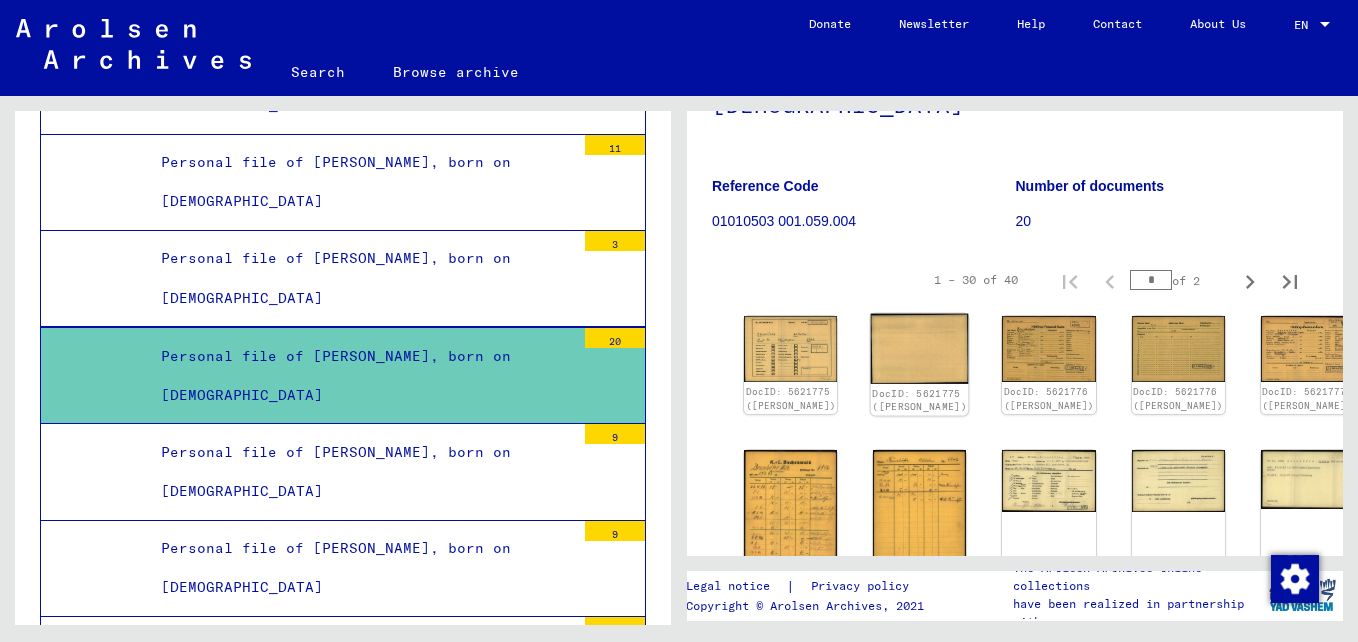 click 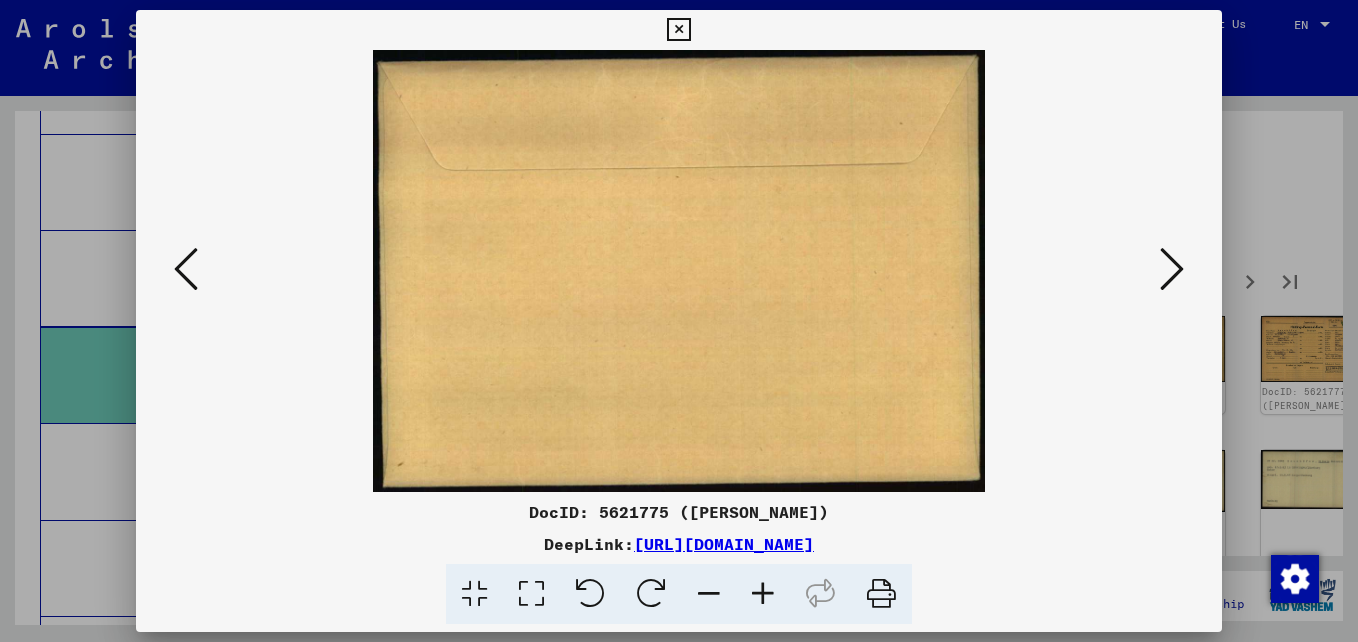 click at bounding box center [1172, 269] 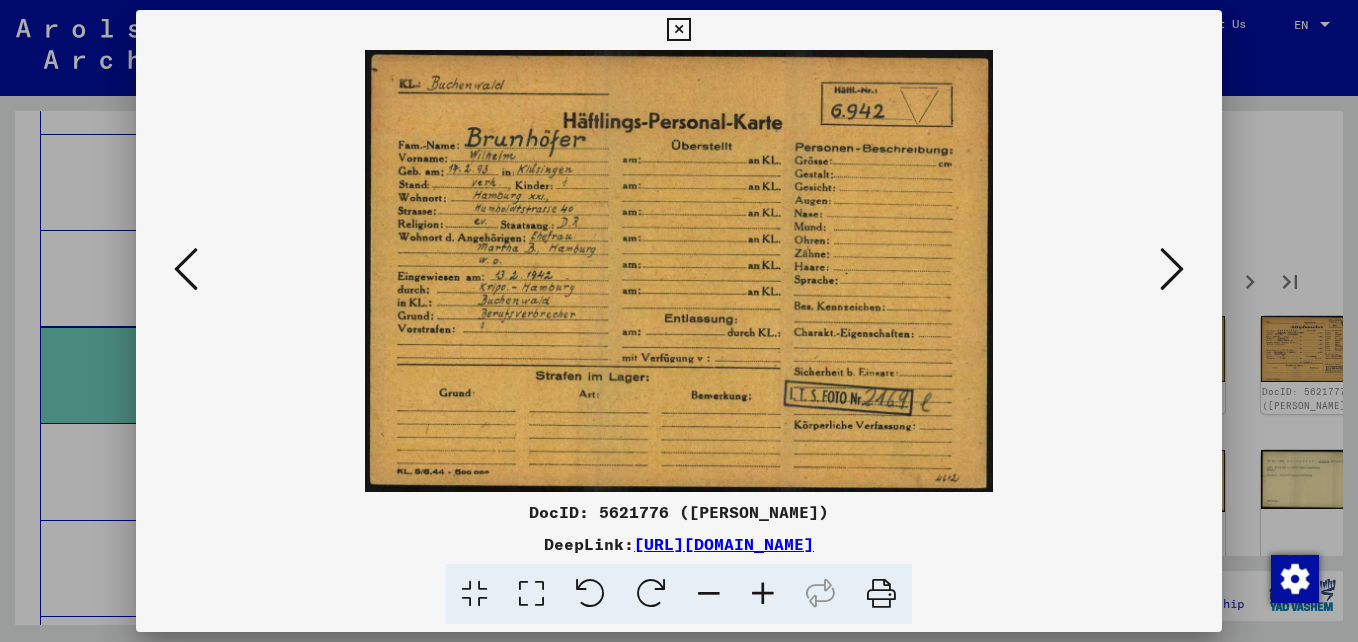 click at bounding box center [1172, 269] 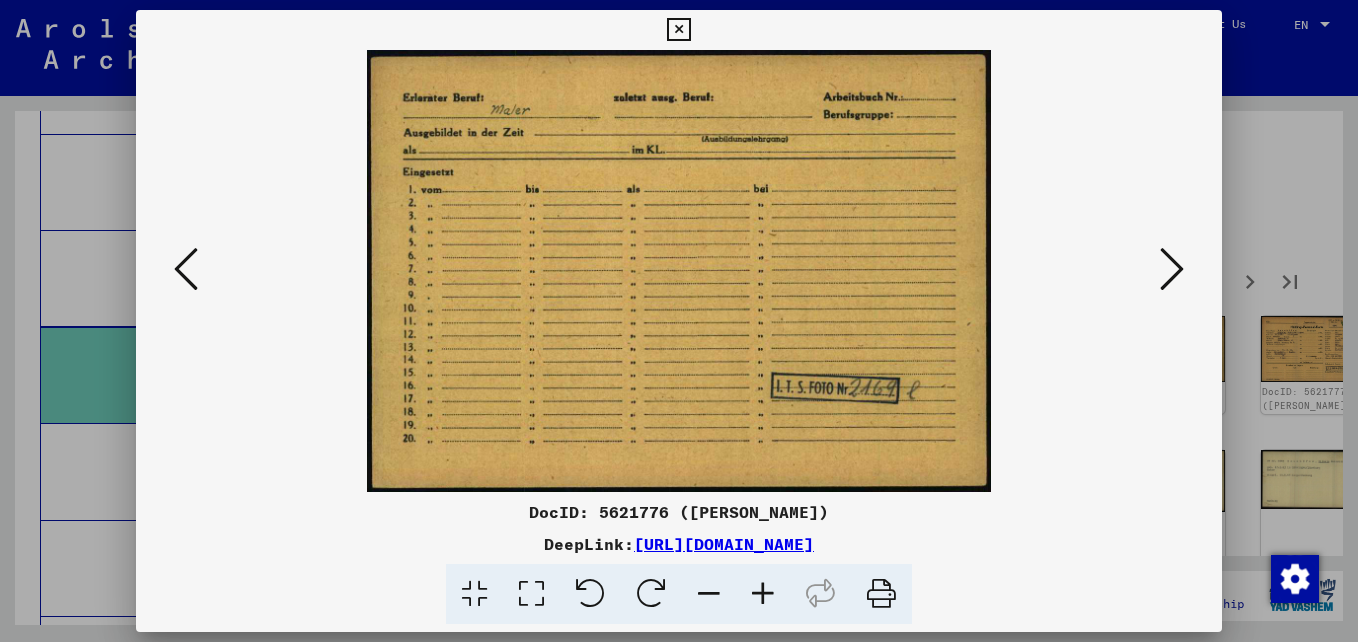 click at bounding box center (1172, 269) 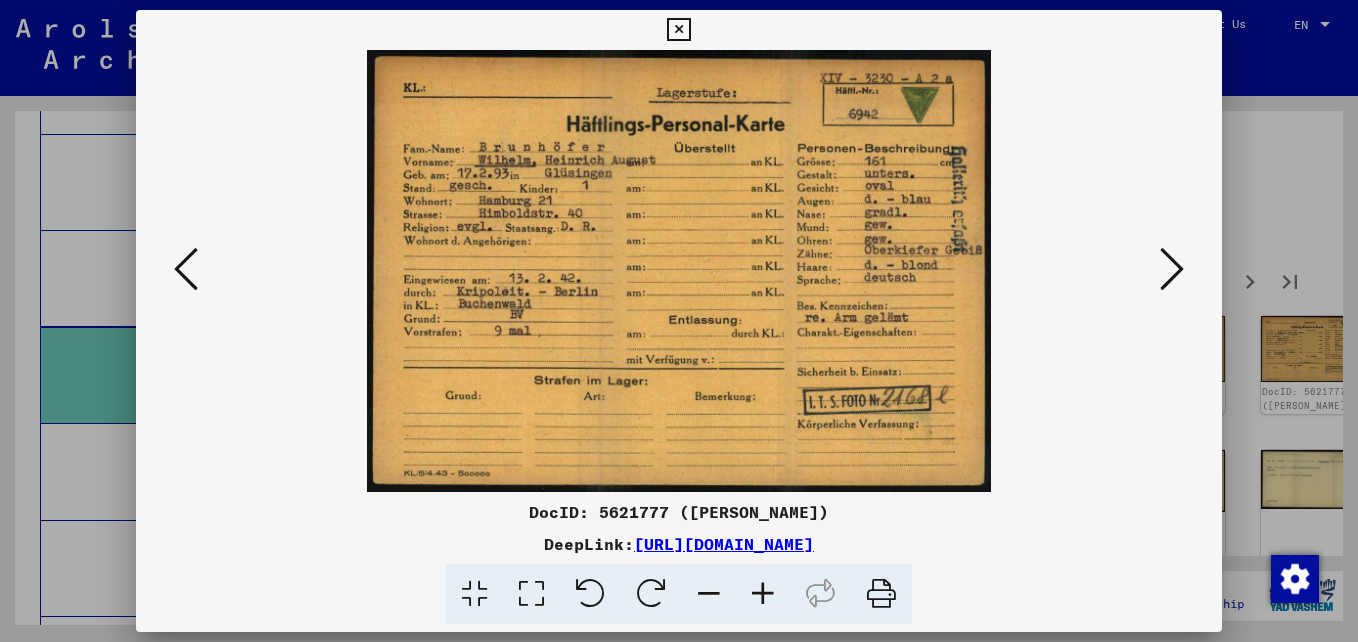 click at bounding box center [1172, 269] 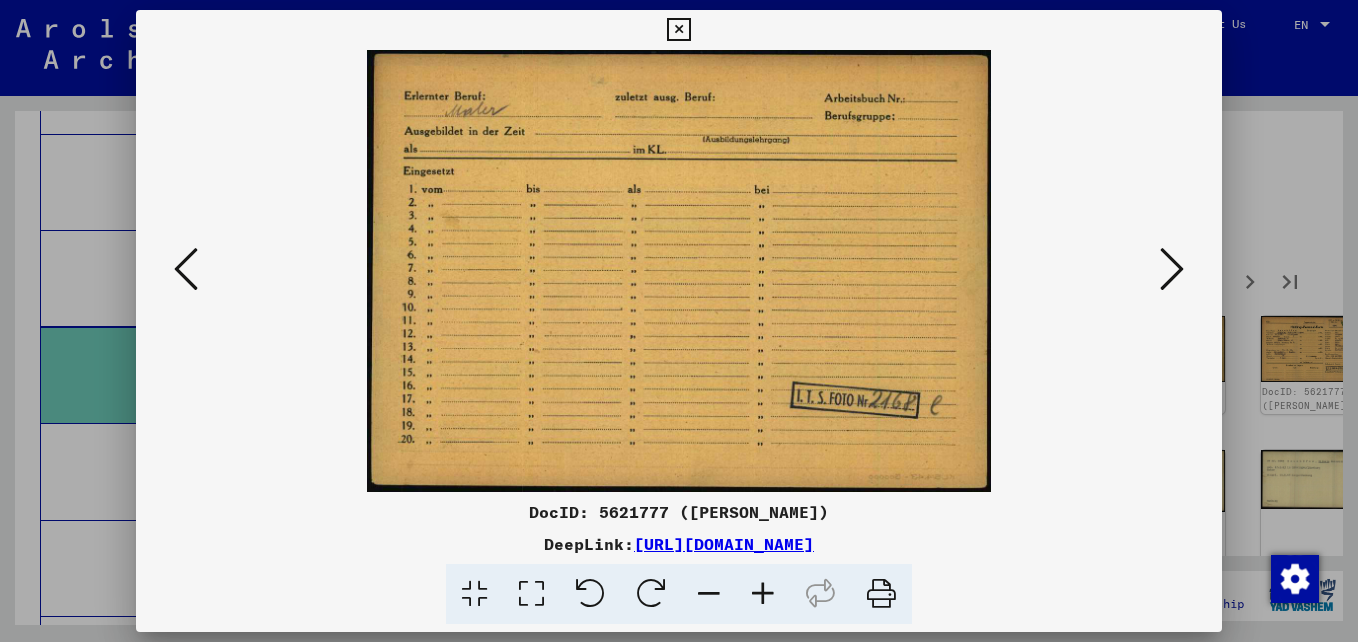 click at bounding box center [1172, 269] 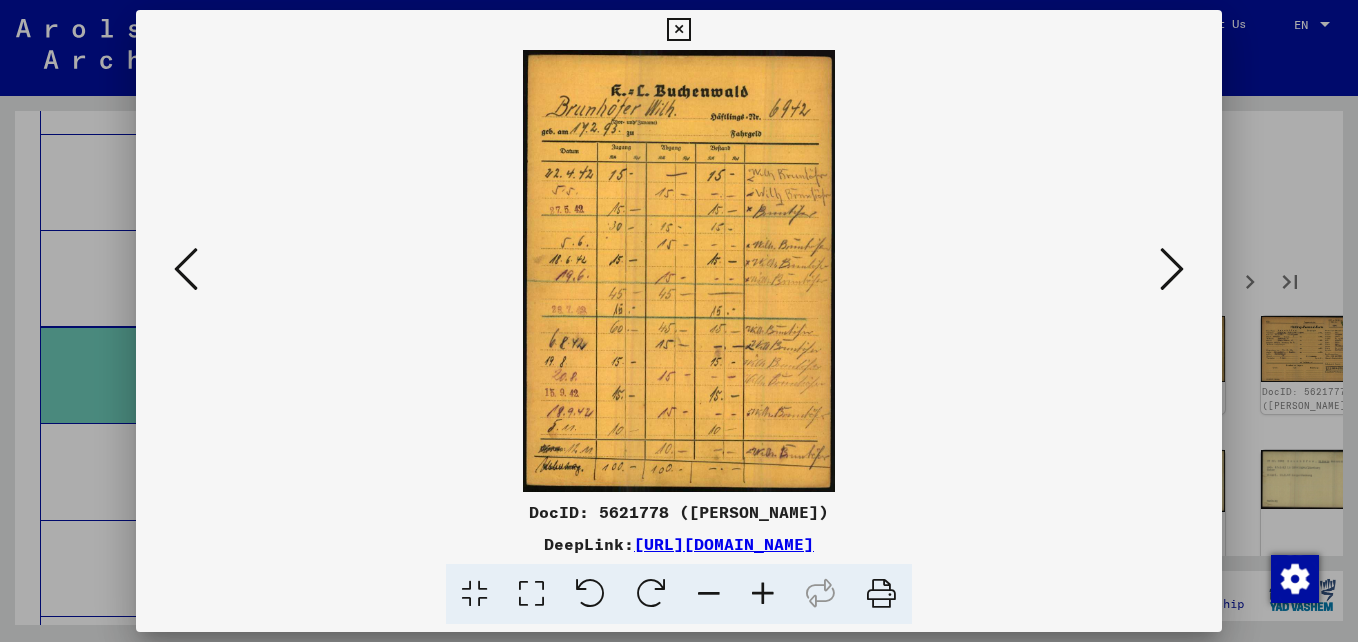 click at bounding box center (1172, 269) 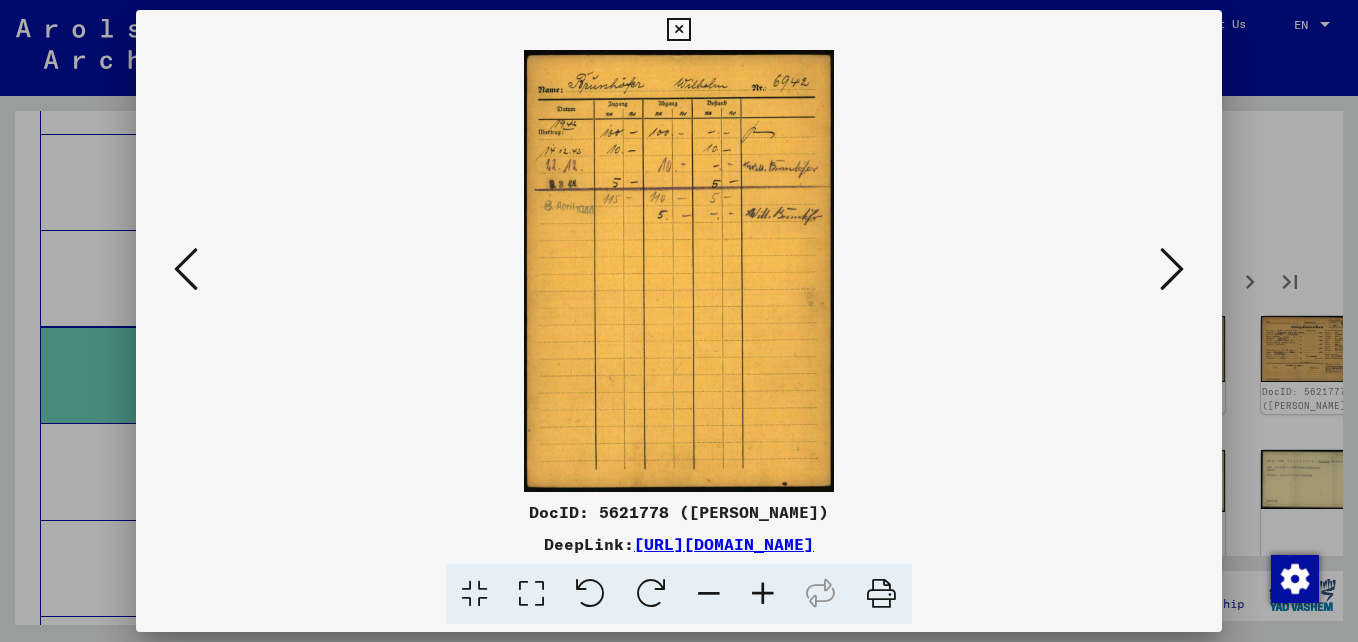 click at bounding box center (1172, 269) 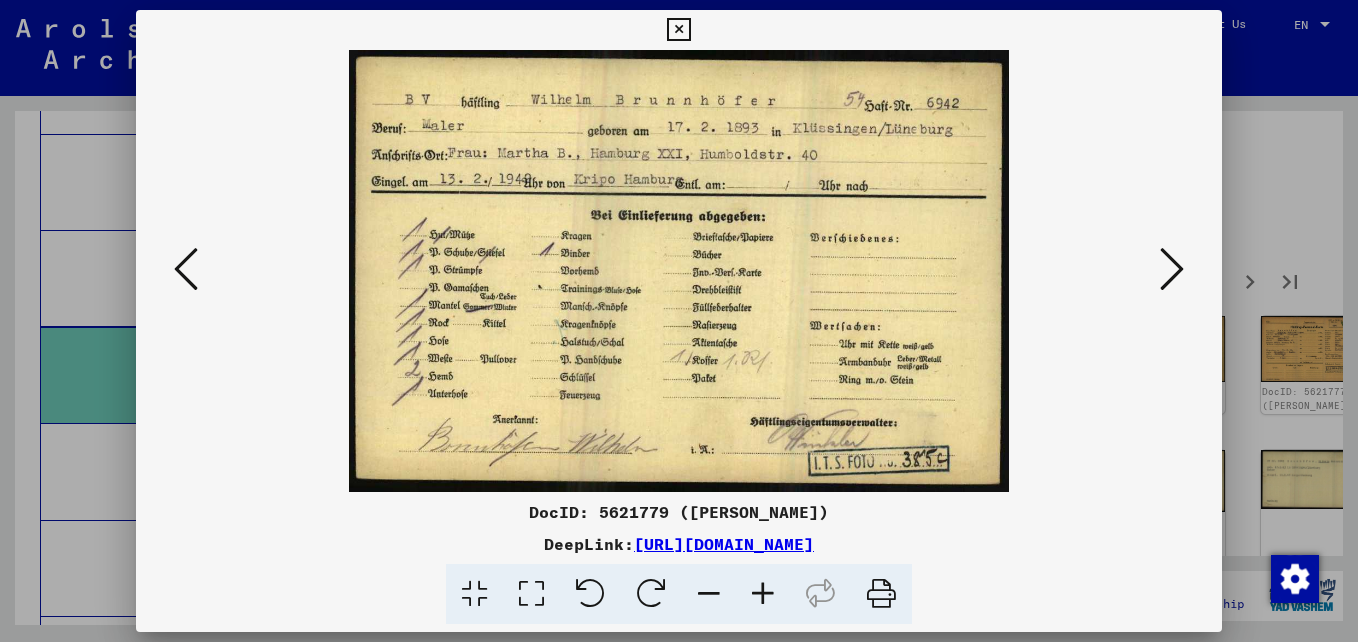 click at bounding box center (763, 594) 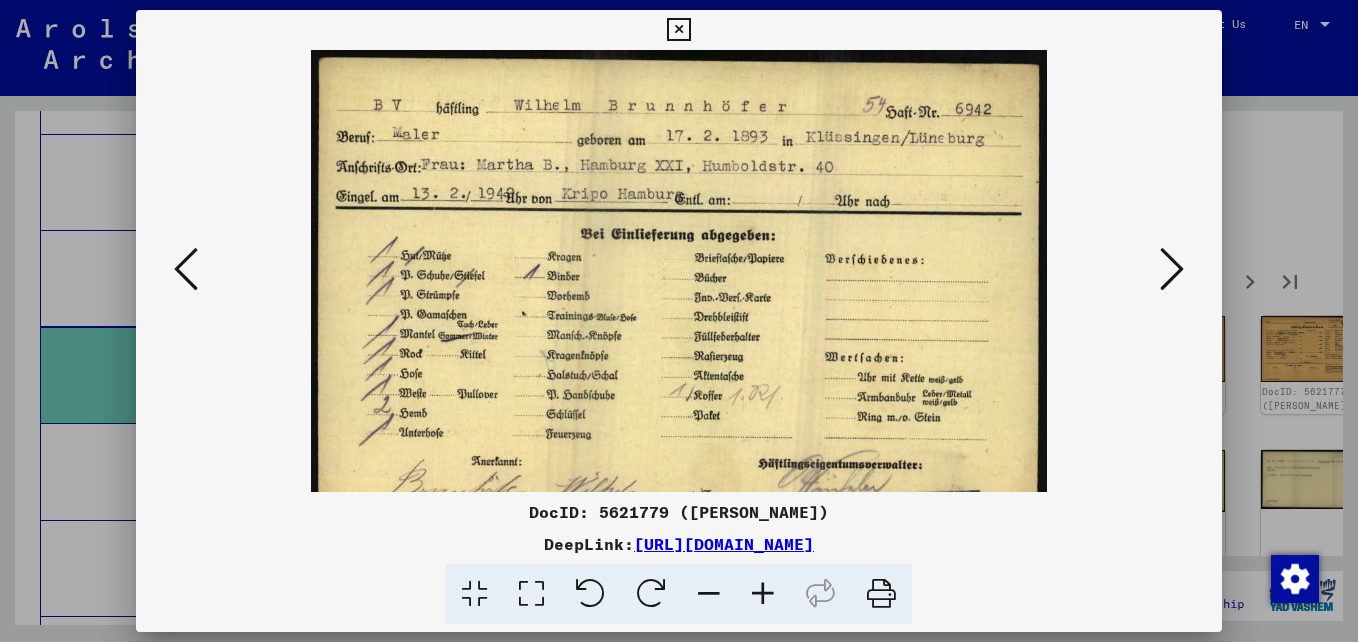 click at bounding box center (763, 594) 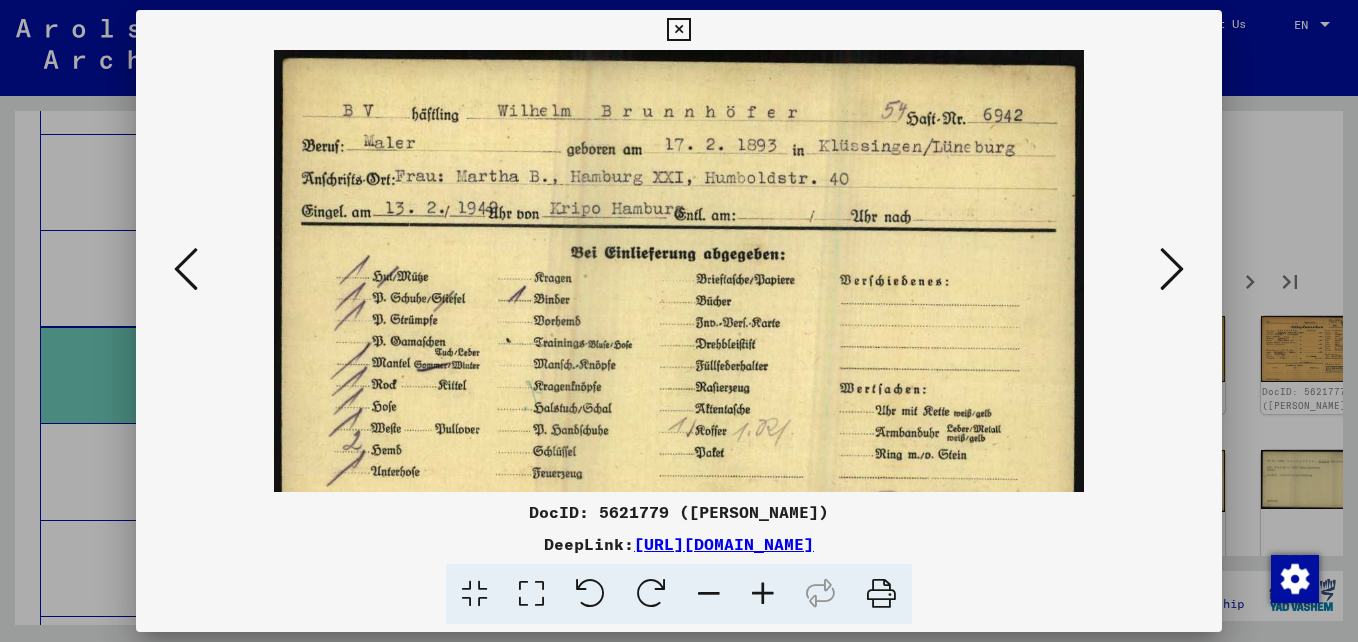 click at bounding box center (763, 594) 